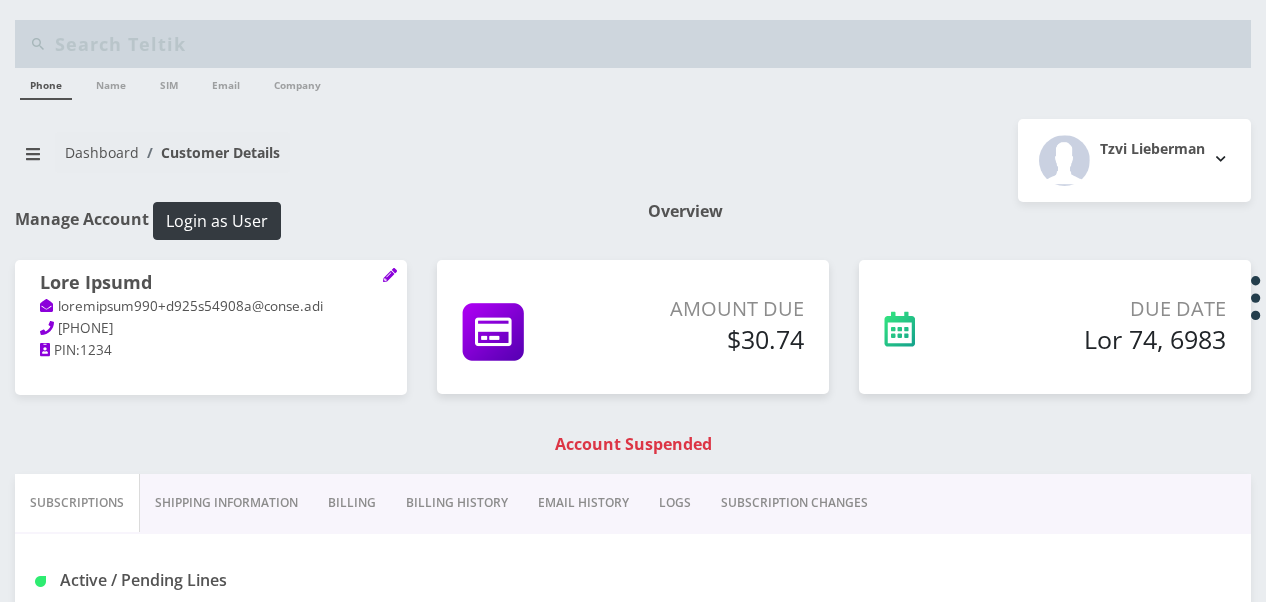 scroll, scrollTop: 300, scrollLeft: 0, axis: vertical 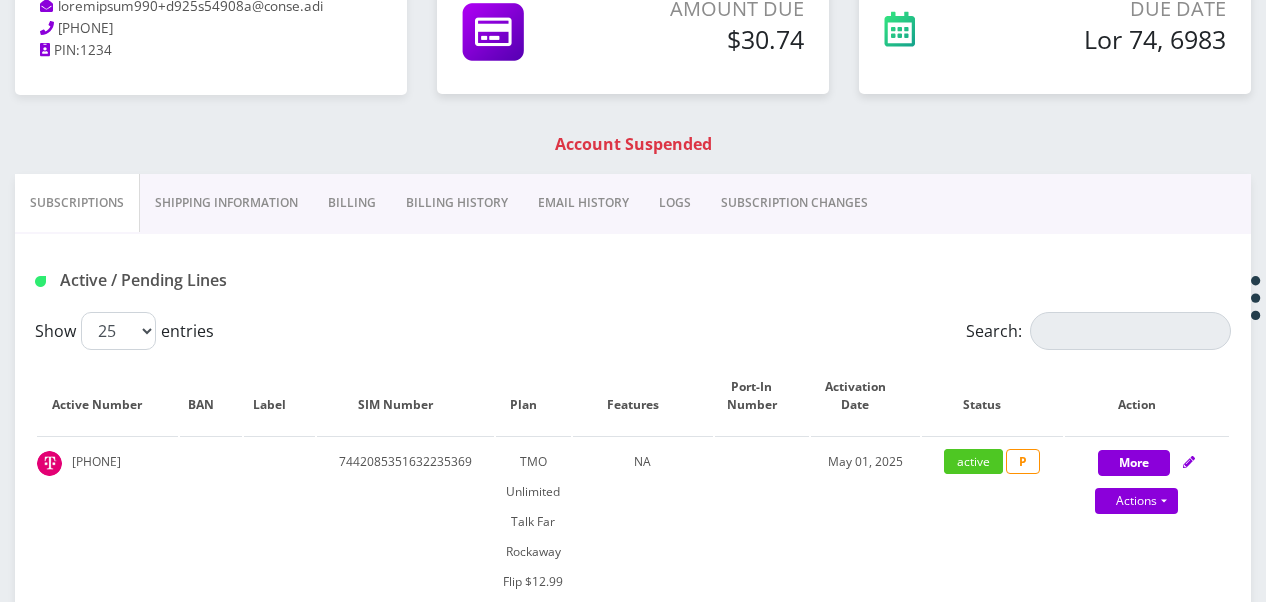 click on "Billing" at bounding box center (352, 203) 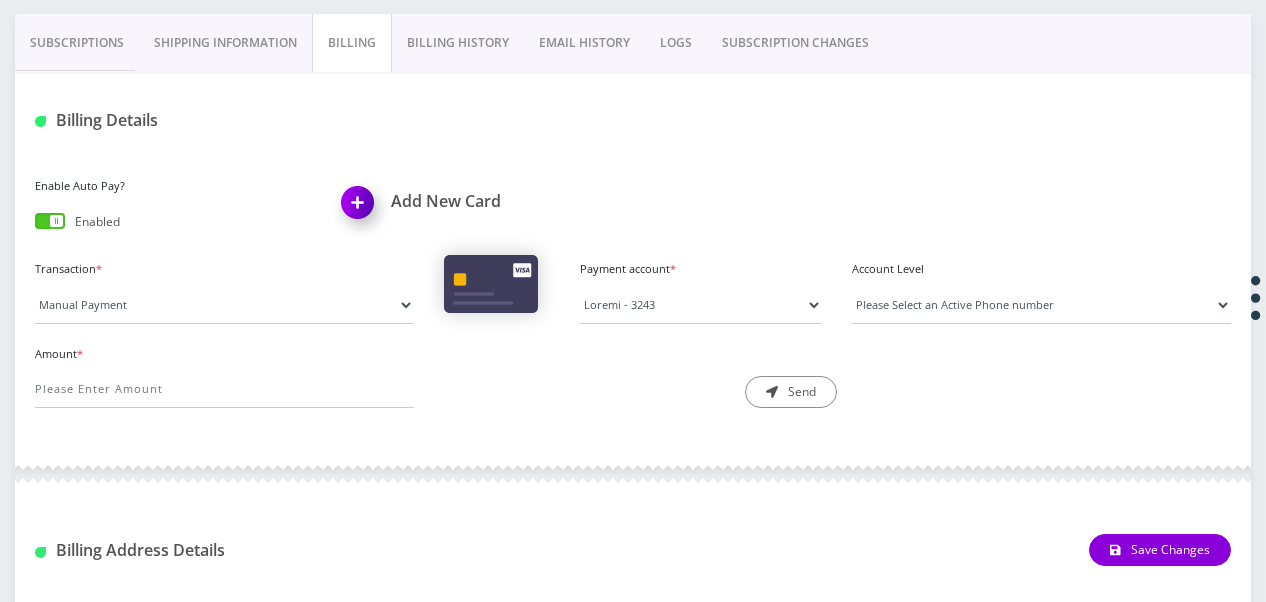 scroll, scrollTop: 500, scrollLeft: 0, axis: vertical 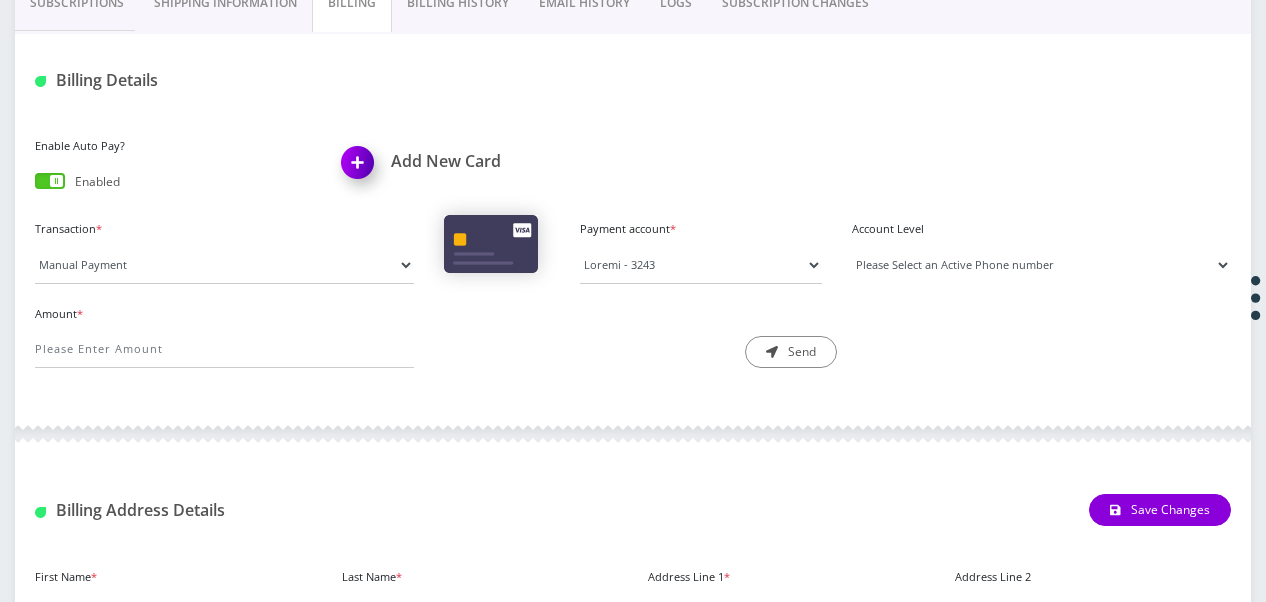 drag, startPoint x: 912, startPoint y: 251, endPoint x: 901, endPoint y: 276, distance: 27.313 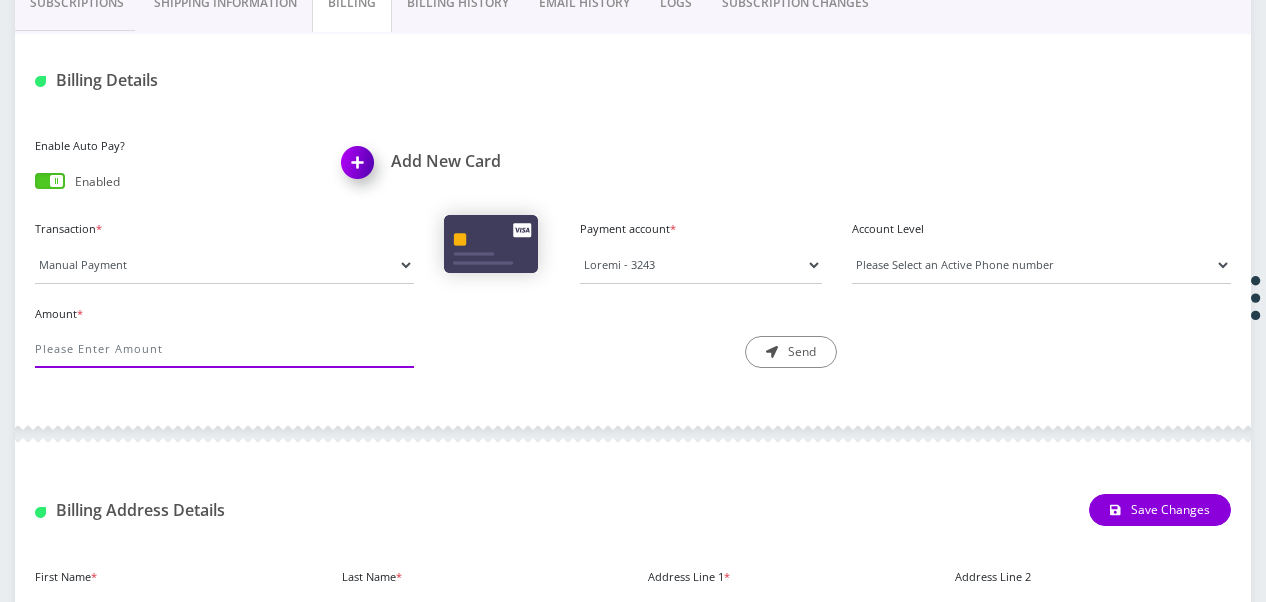 click on "Amount   *" at bounding box center (224, 349) 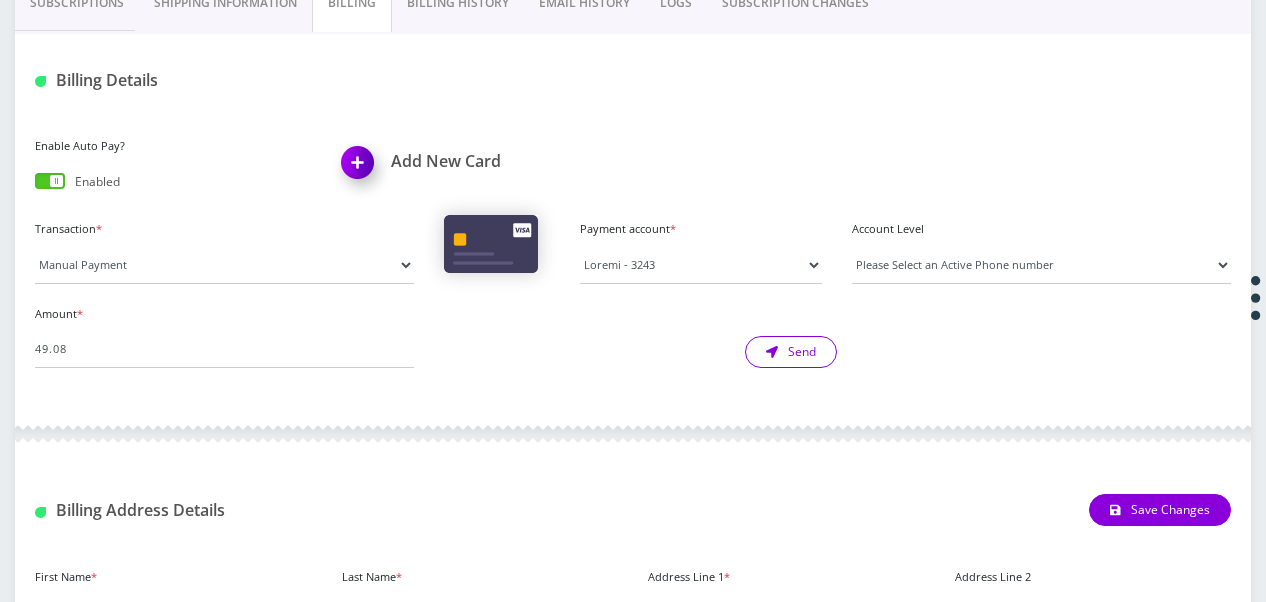 click on "Send" at bounding box center [791, 352] 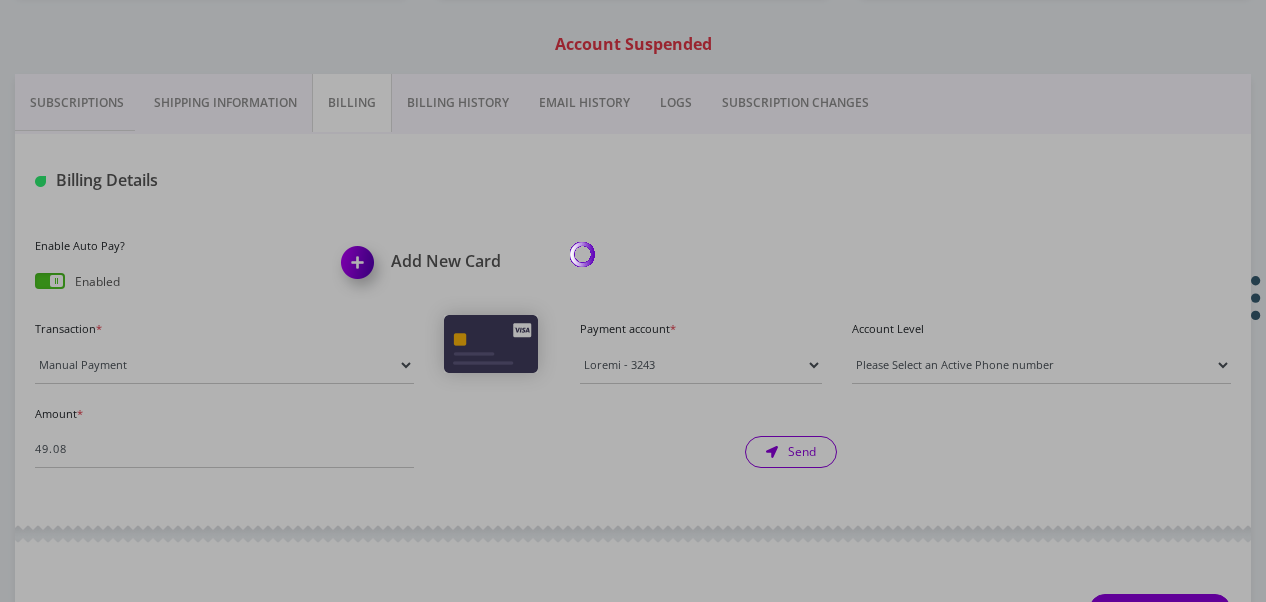 scroll, scrollTop: 0, scrollLeft: 0, axis: both 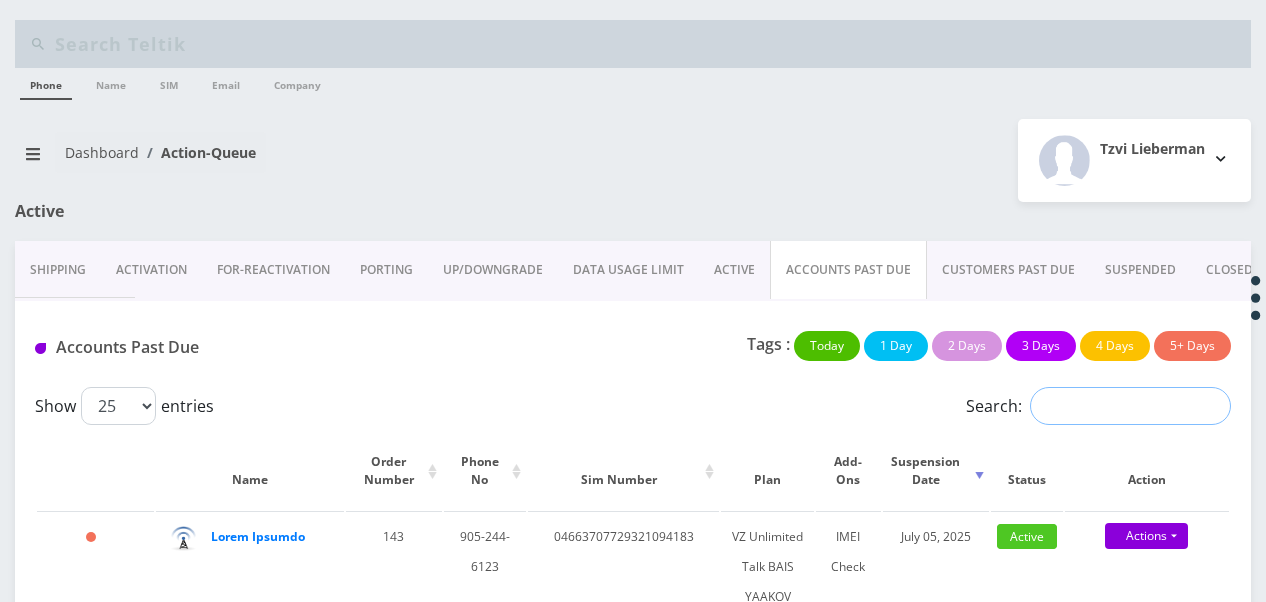 click on "Search:" at bounding box center (1130, 406) 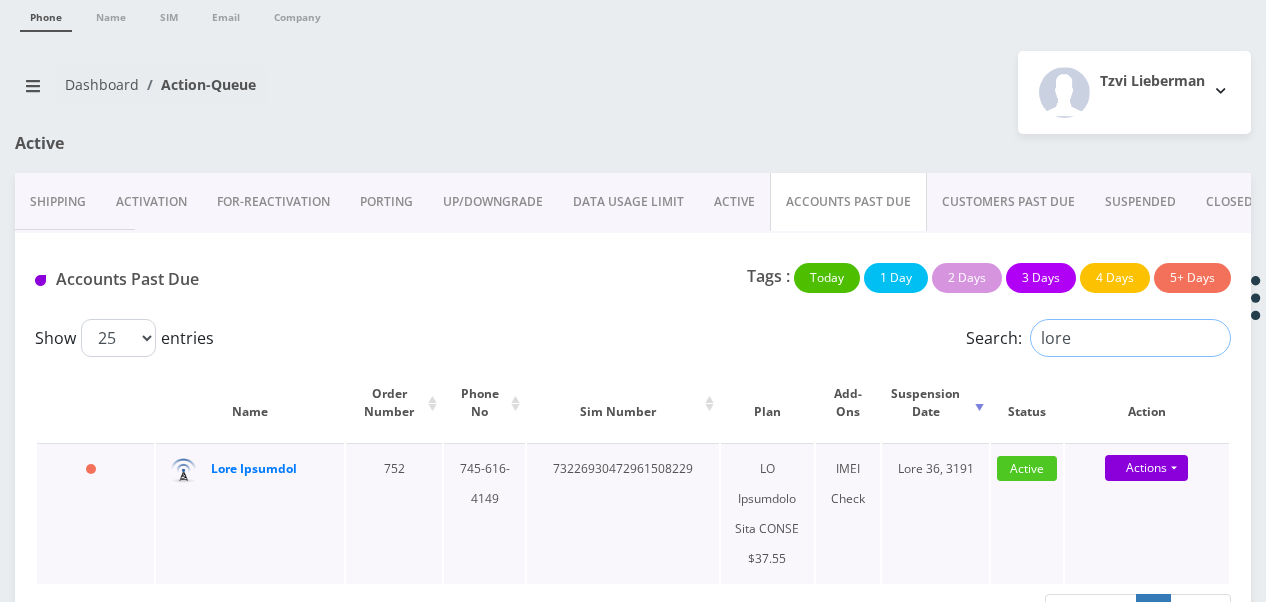 scroll, scrollTop: 123, scrollLeft: 0, axis: vertical 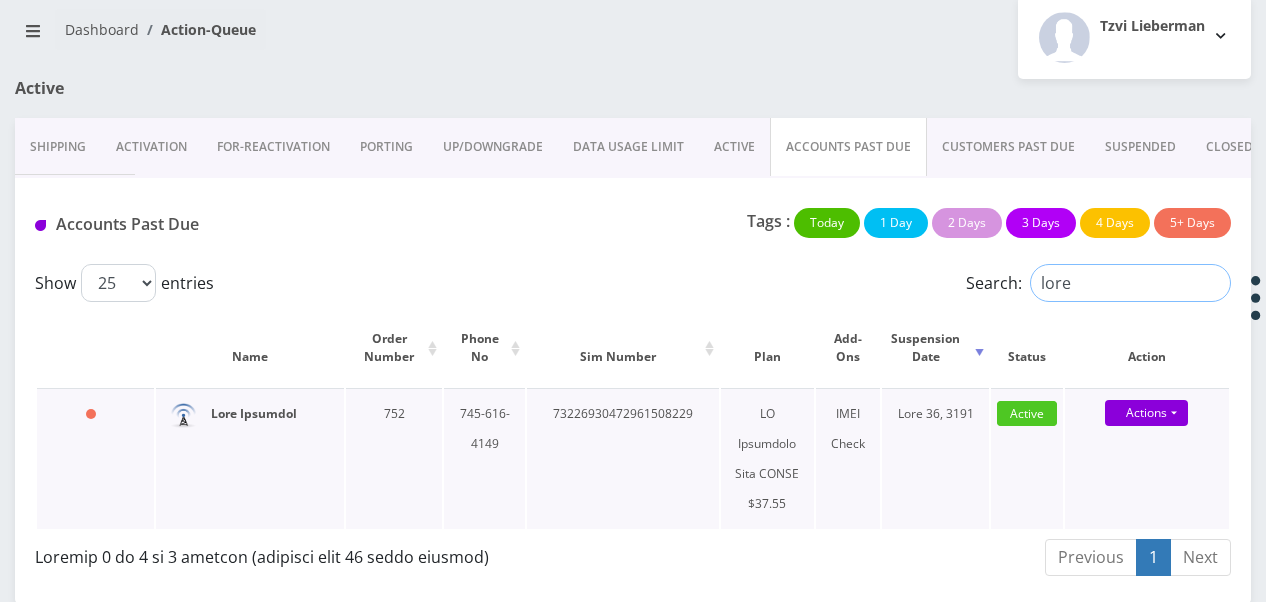 type on "lore" 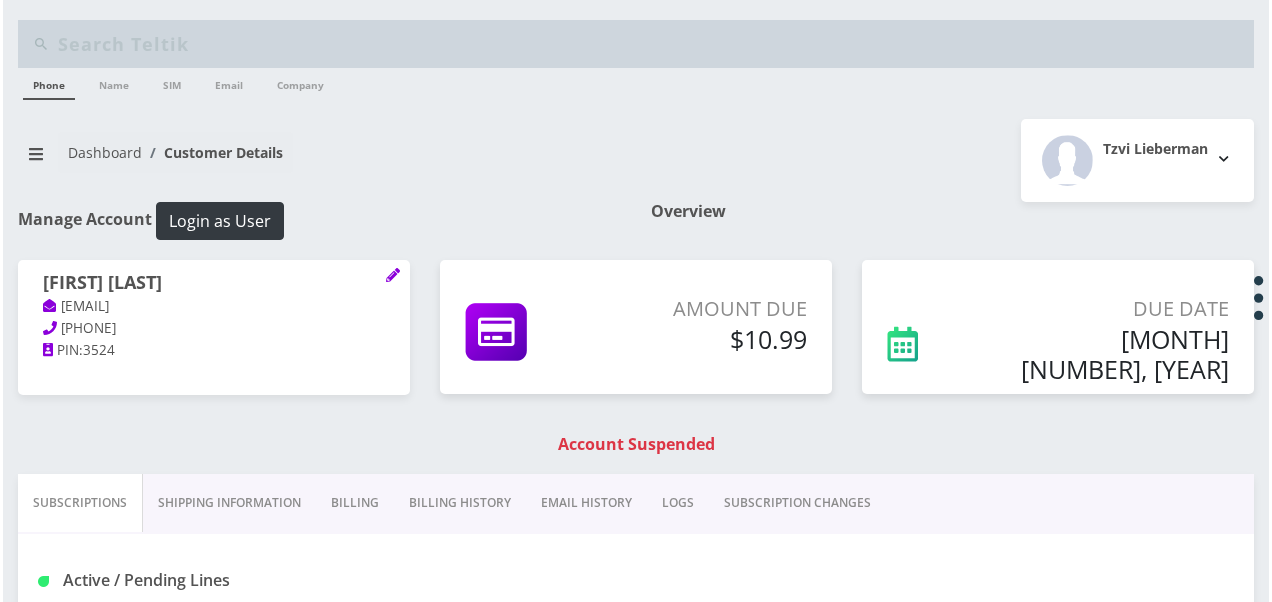 scroll, scrollTop: 400, scrollLeft: 0, axis: vertical 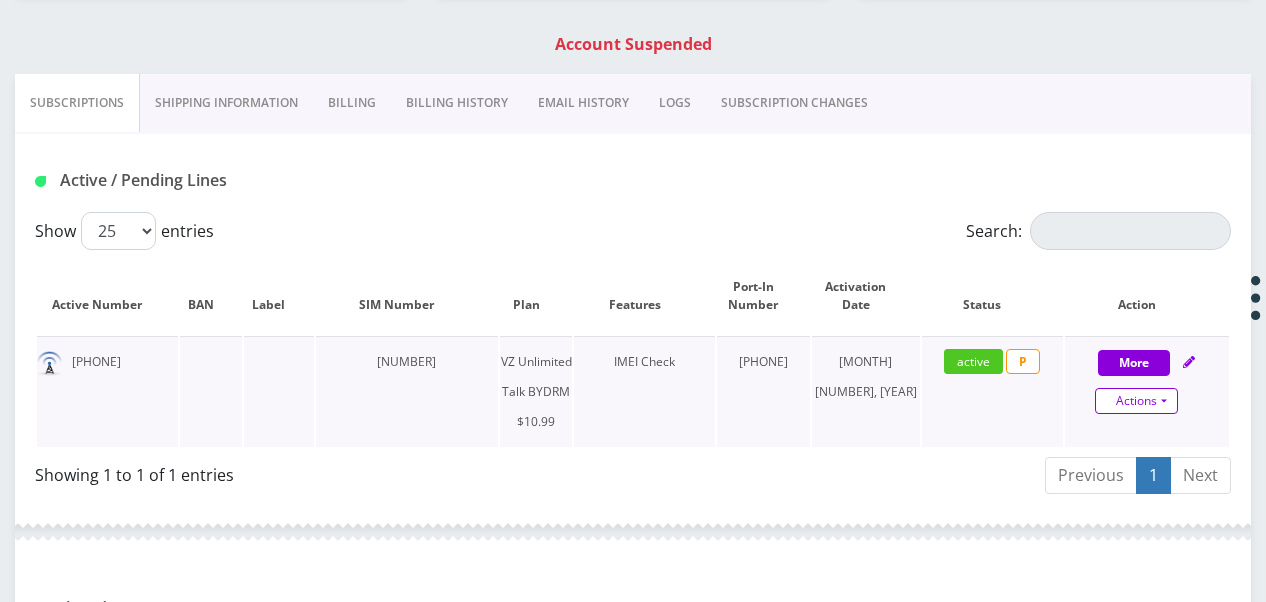 click on "Actions" at bounding box center (1136, 401) 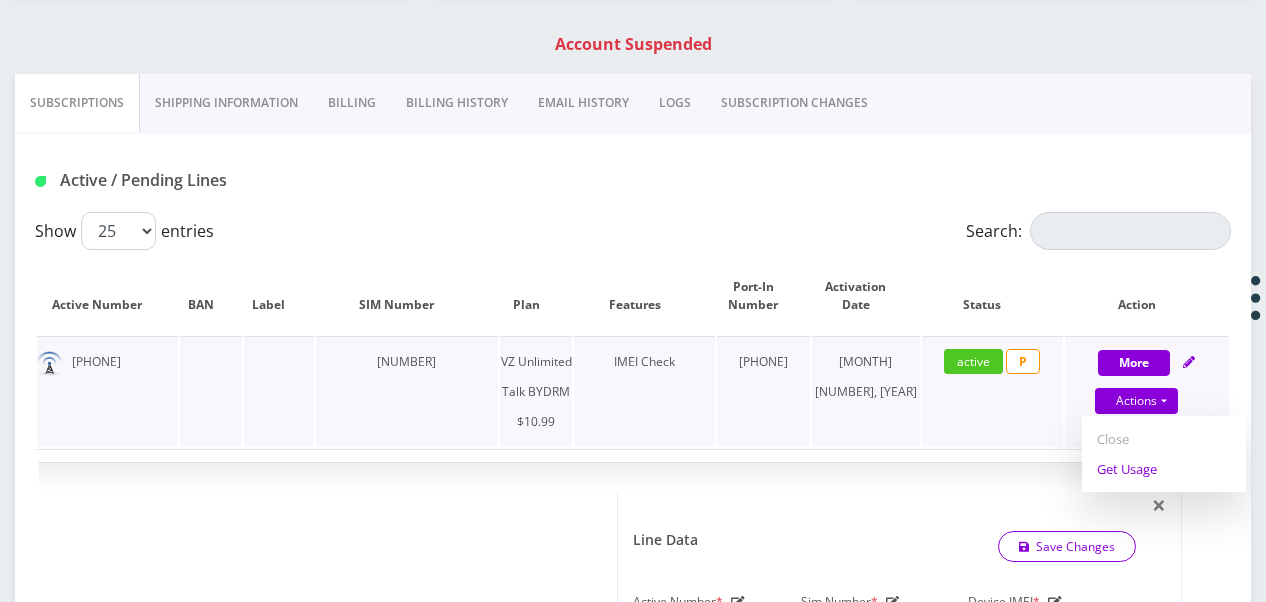 click on "Get Usage" at bounding box center (1164, 469) 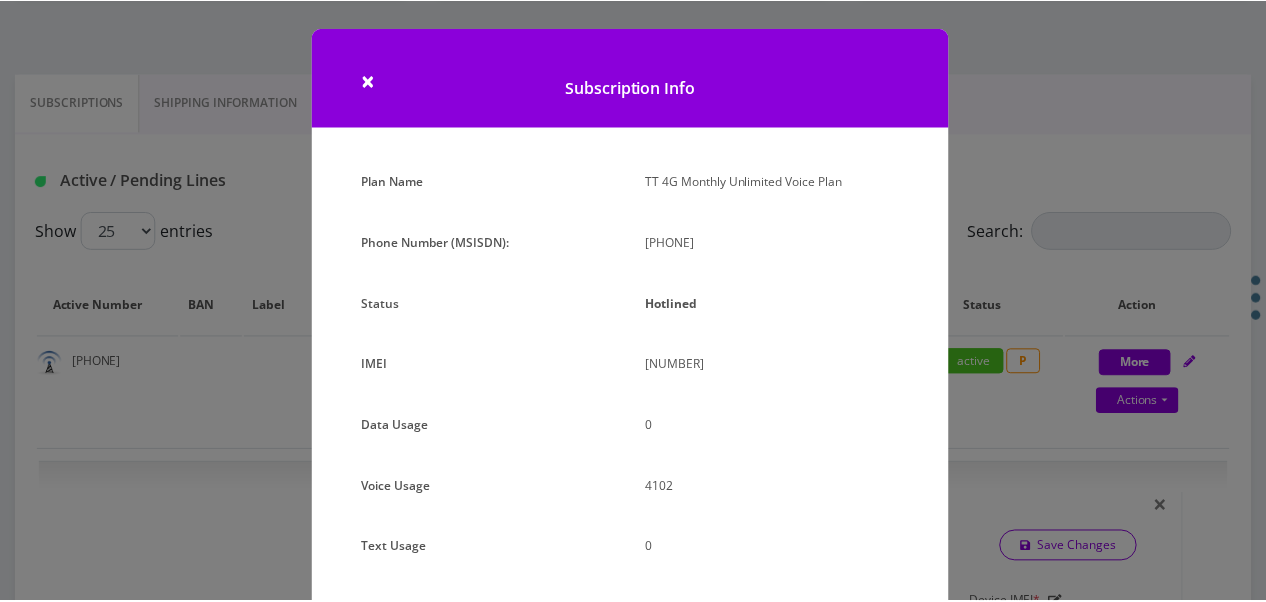 scroll, scrollTop: 192, scrollLeft: 0, axis: vertical 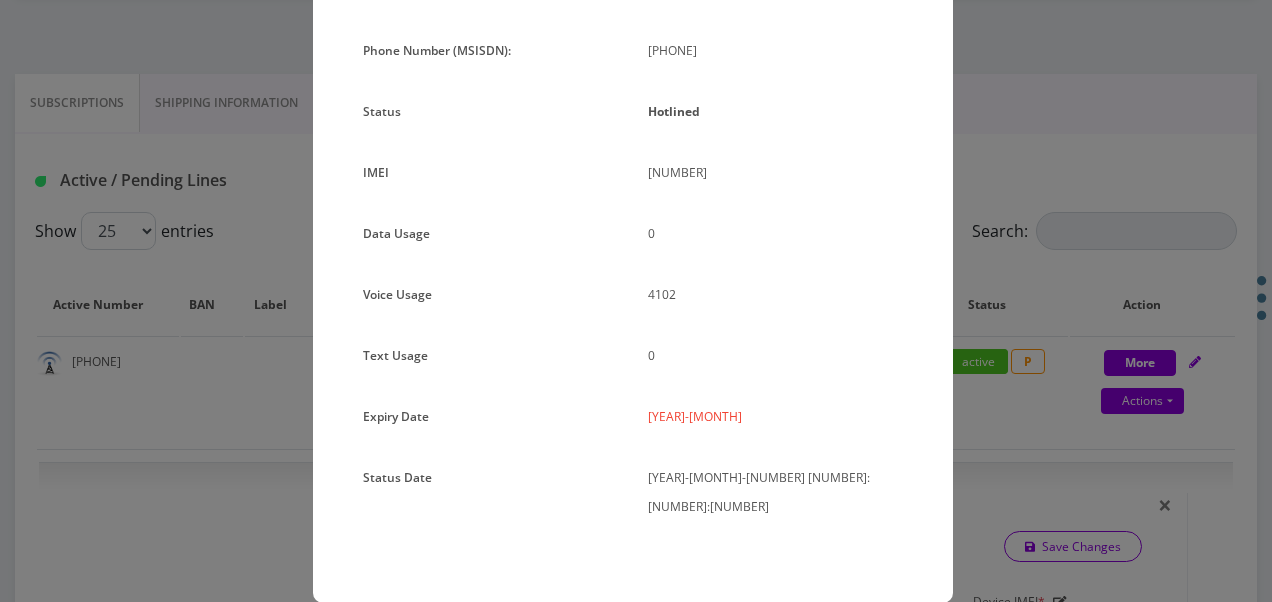 click on "TT 4G Monthly Unlimited Voice Plan  Phone Number (MSISDN):  [PHONE]  Status  Hotlined  IMEI  359018840550155 0 4102 0" at bounding box center (636, 301) 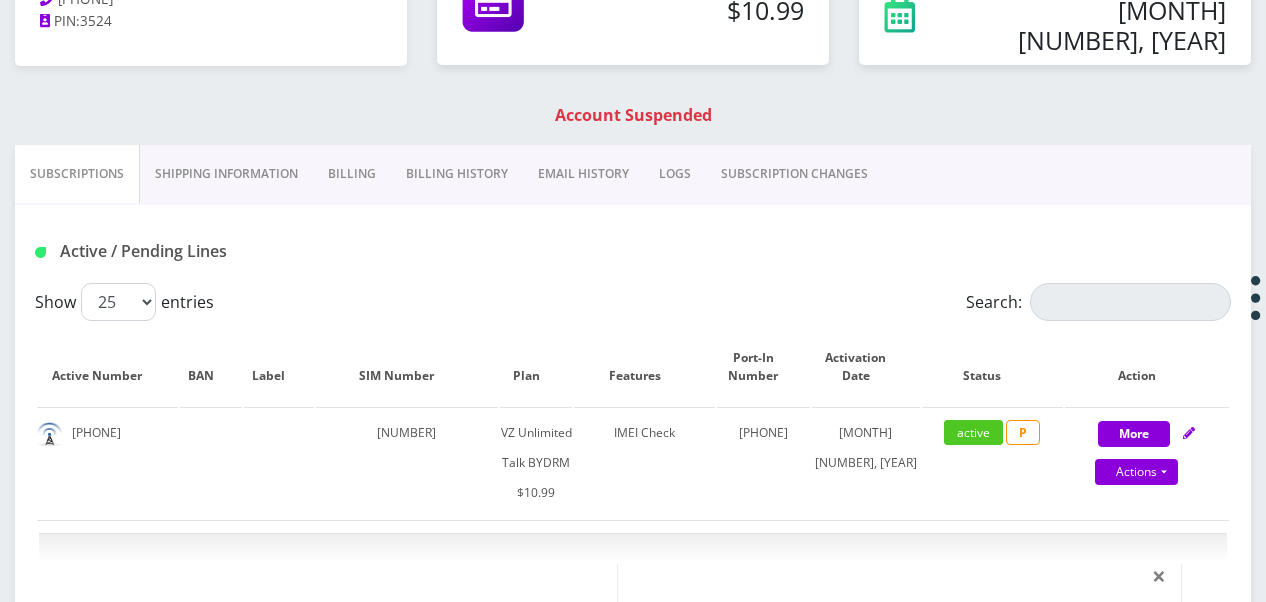 scroll, scrollTop: 200, scrollLeft: 0, axis: vertical 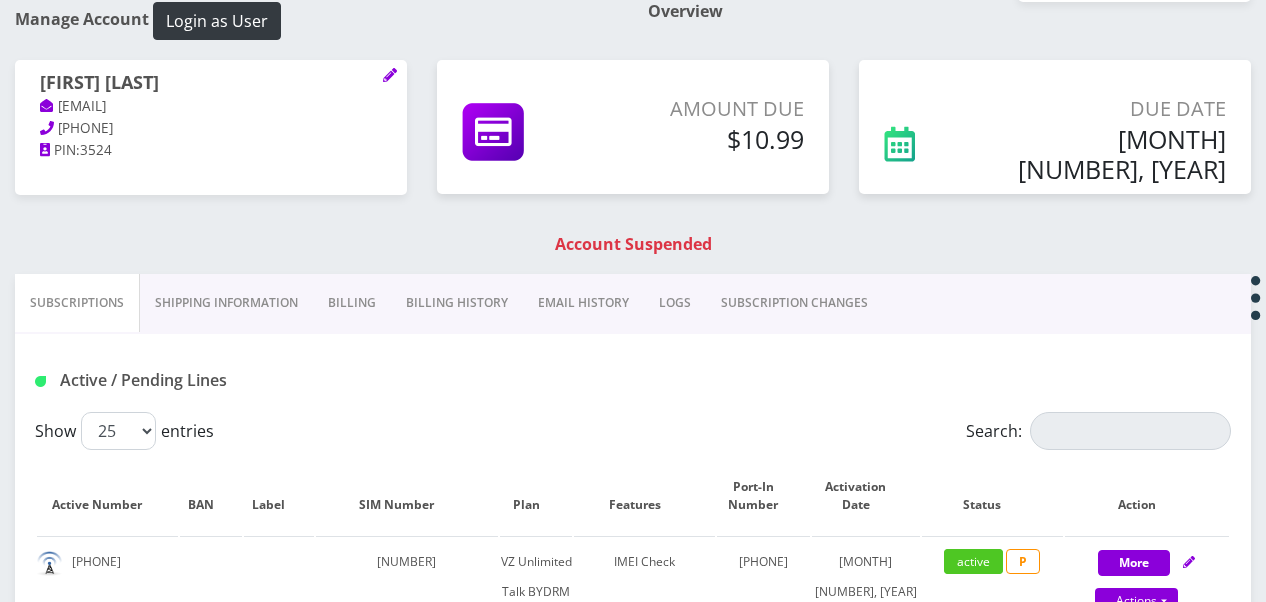 click on "Shipping Information" at bounding box center [226, 303] 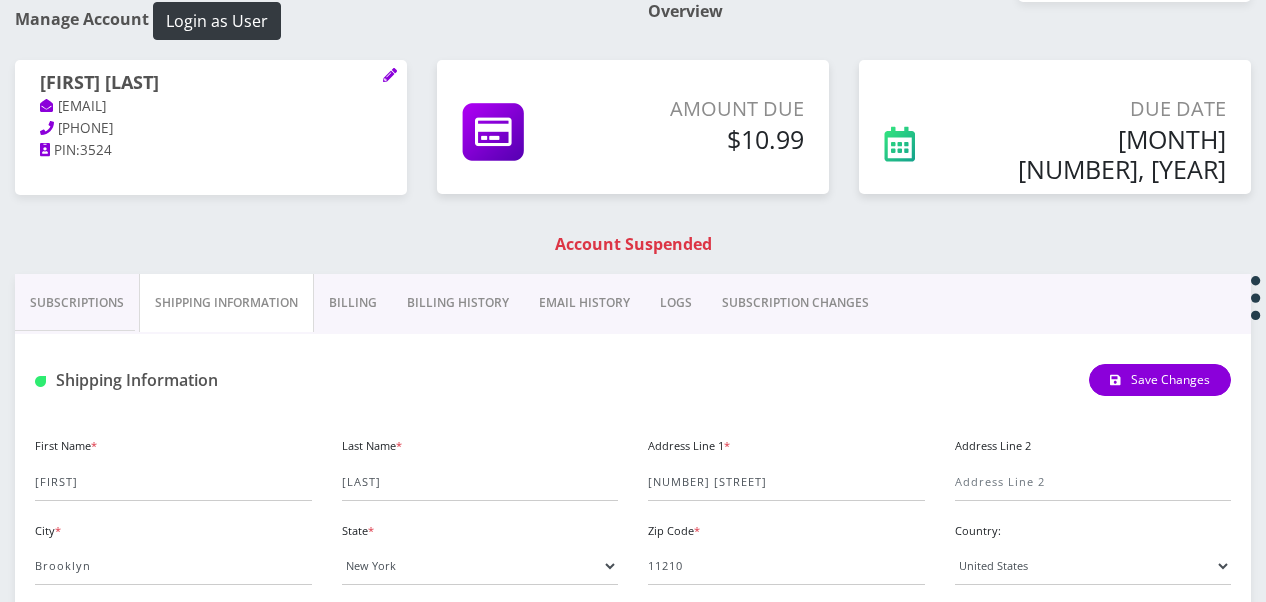 click on "Billing" at bounding box center (353, 303) 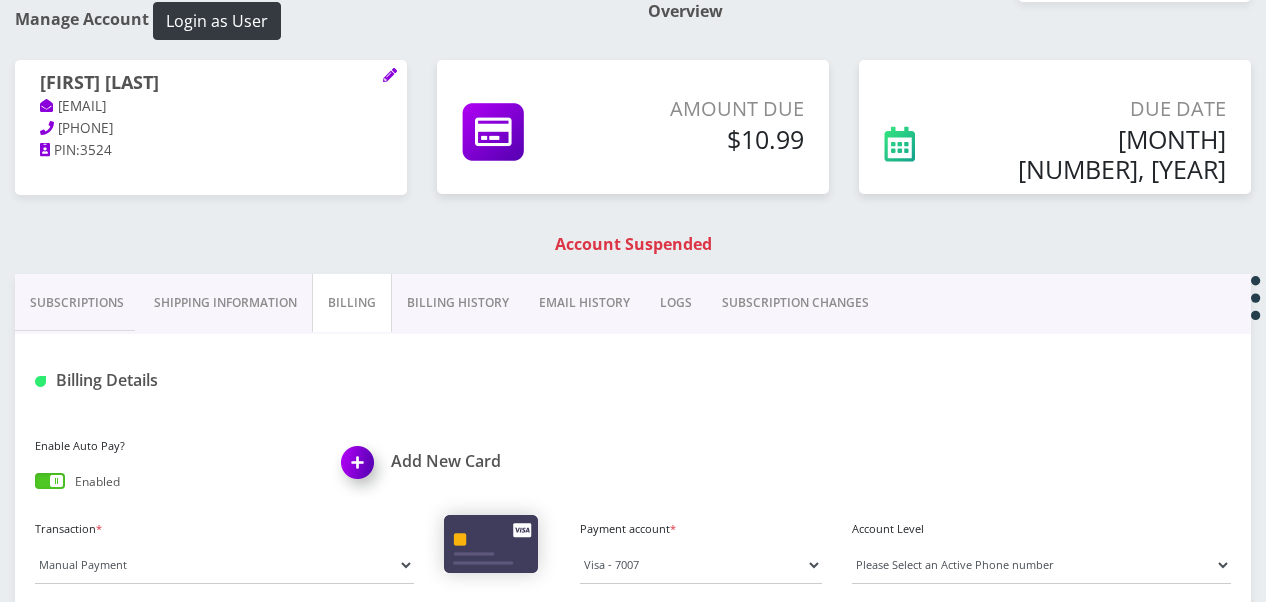 click on "Subscriptions" at bounding box center [77, 303] 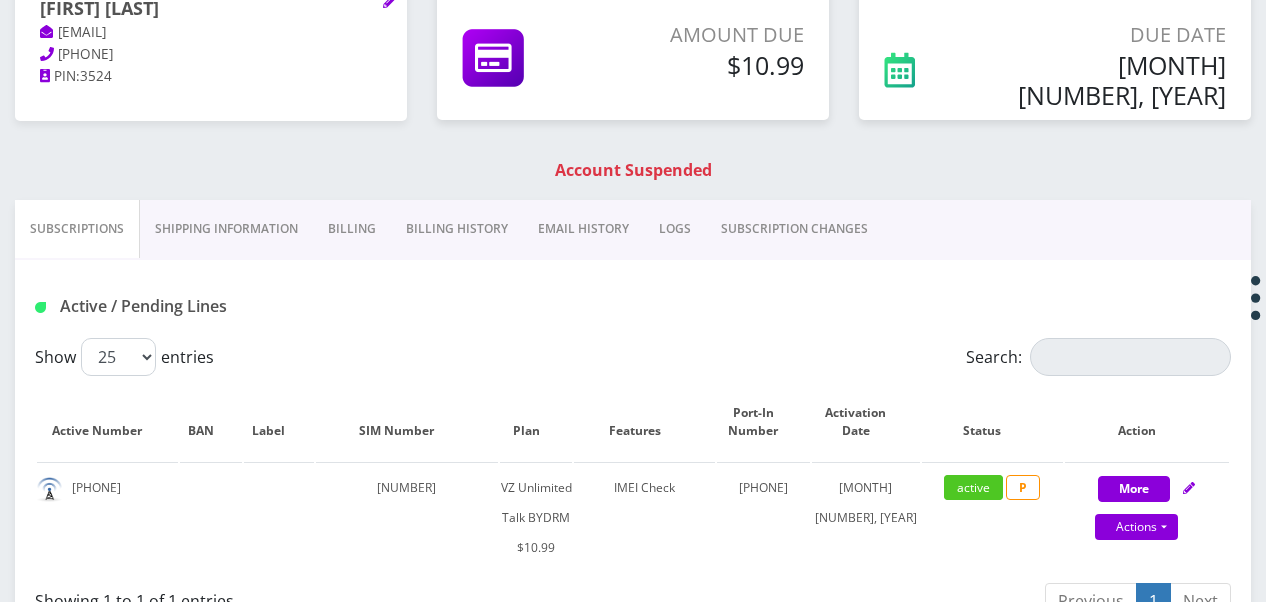 scroll, scrollTop: 300, scrollLeft: 0, axis: vertical 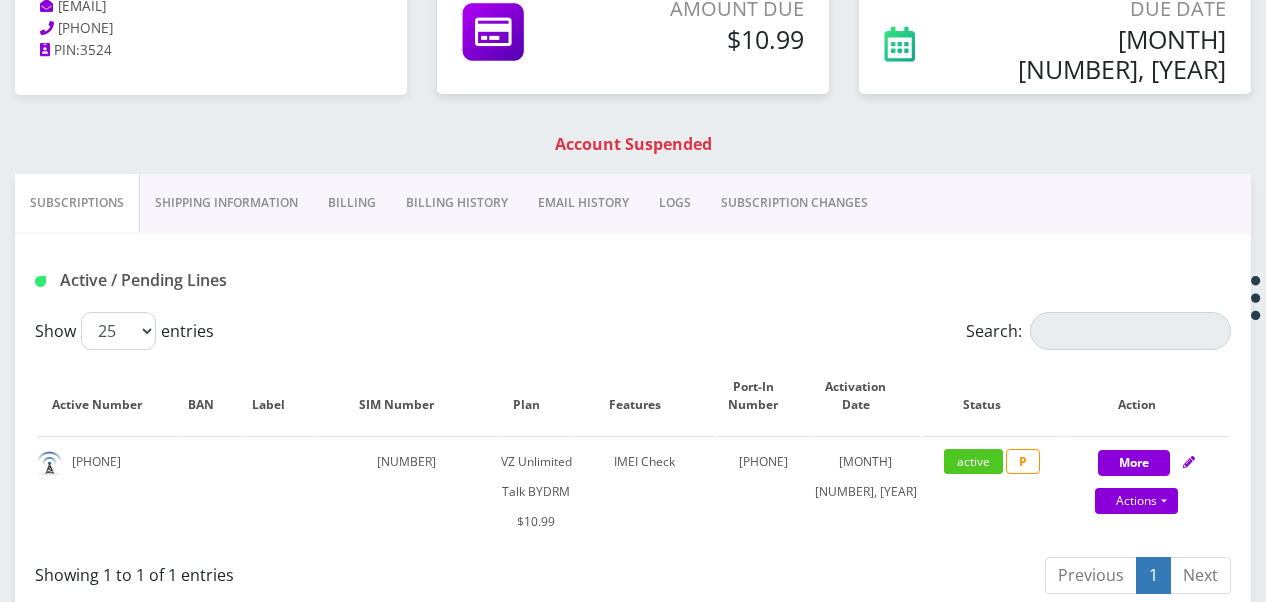 click on "Billing History" at bounding box center (457, 203) 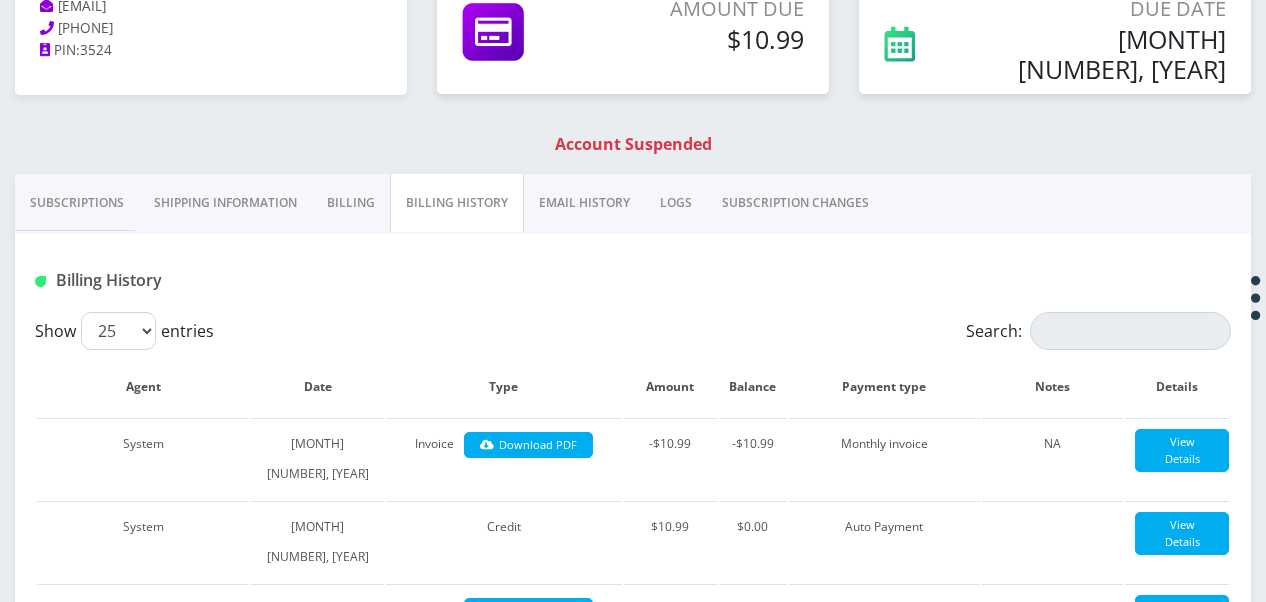 click on "Billing" at bounding box center [351, 203] 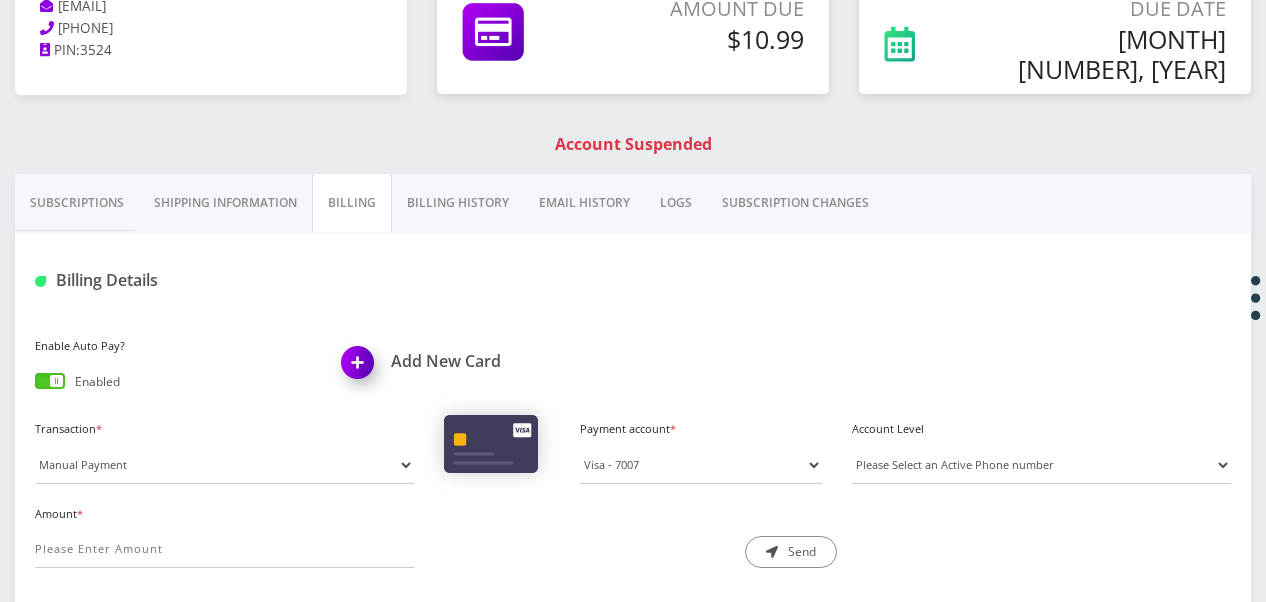 click on "Billing History" at bounding box center (458, 203) 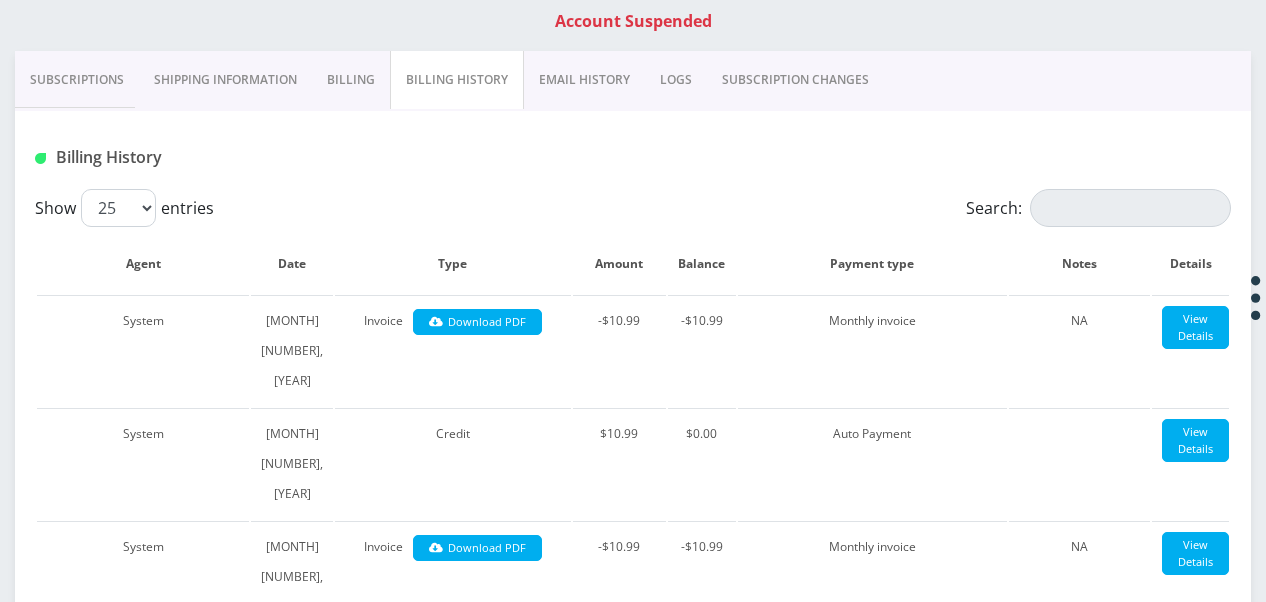 scroll, scrollTop: 200, scrollLeft: 0, axis: vertical 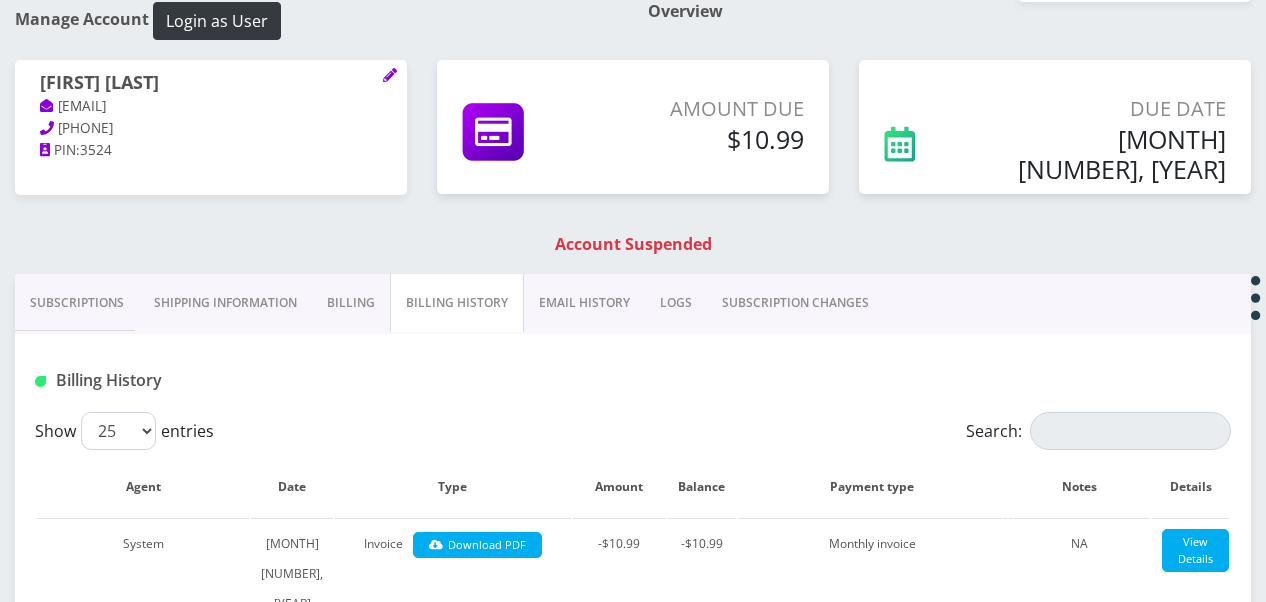 drag, startPoint x: 340, startPoint y: 294, endPoint x: 782, endPoint y: 144, distance: 466.75903 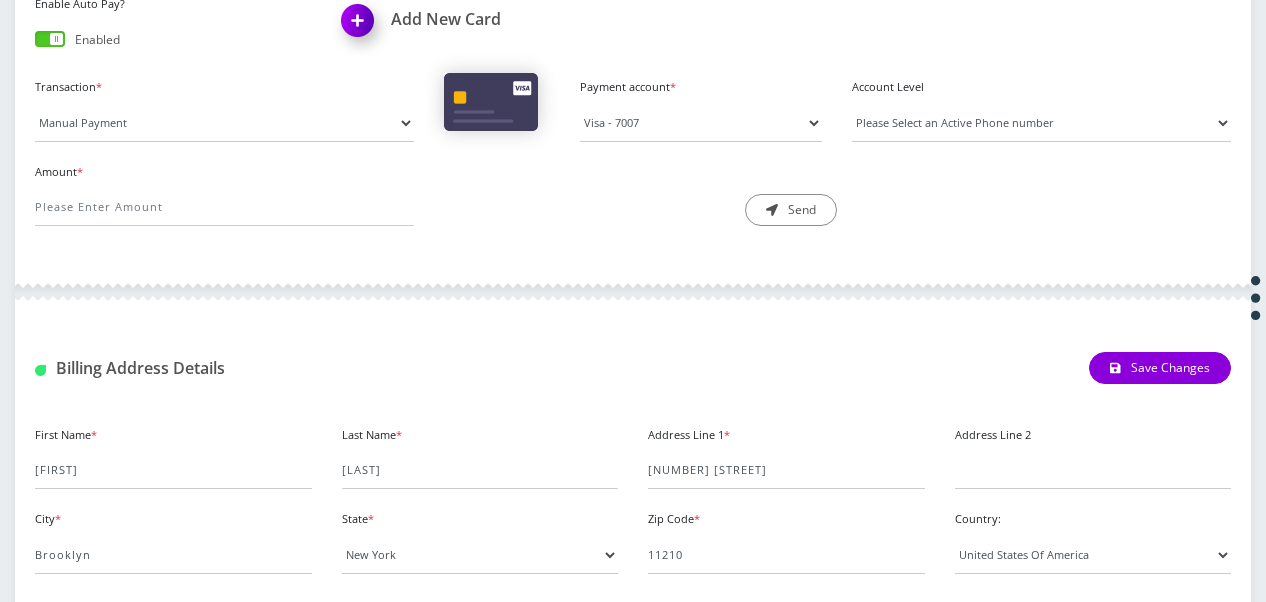 scroll, scrollTop: 600, scrollLeft: 0, axis: vertical 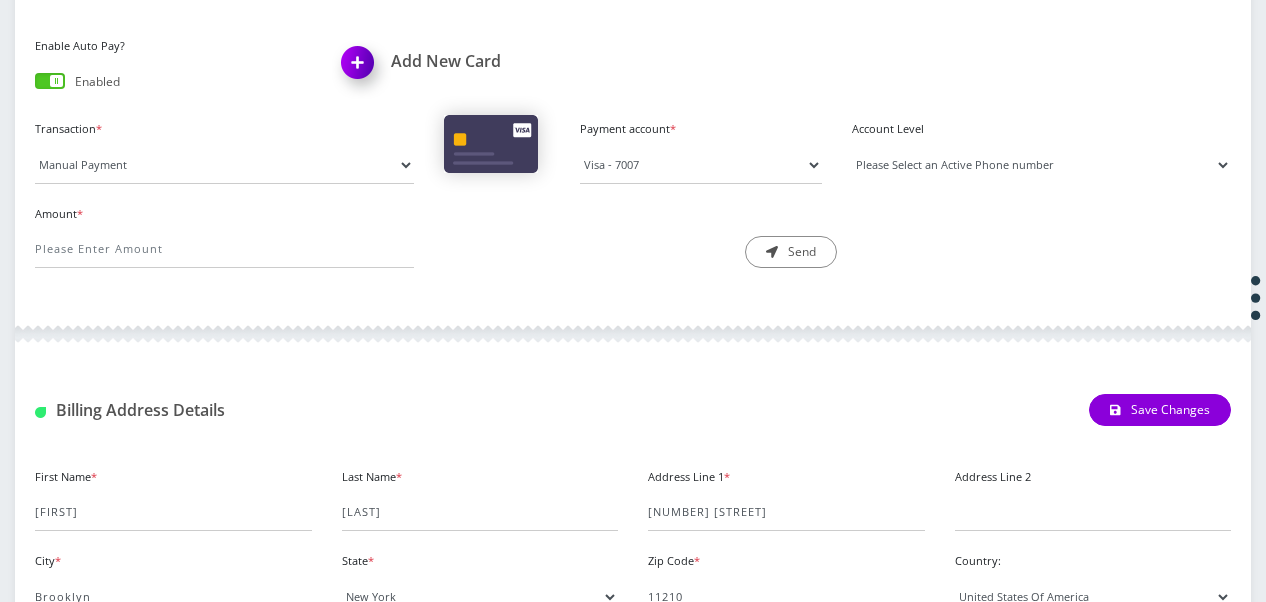 click on "Please Select an Active Phone number [PHONE]" at bounding box center [1041, 165] 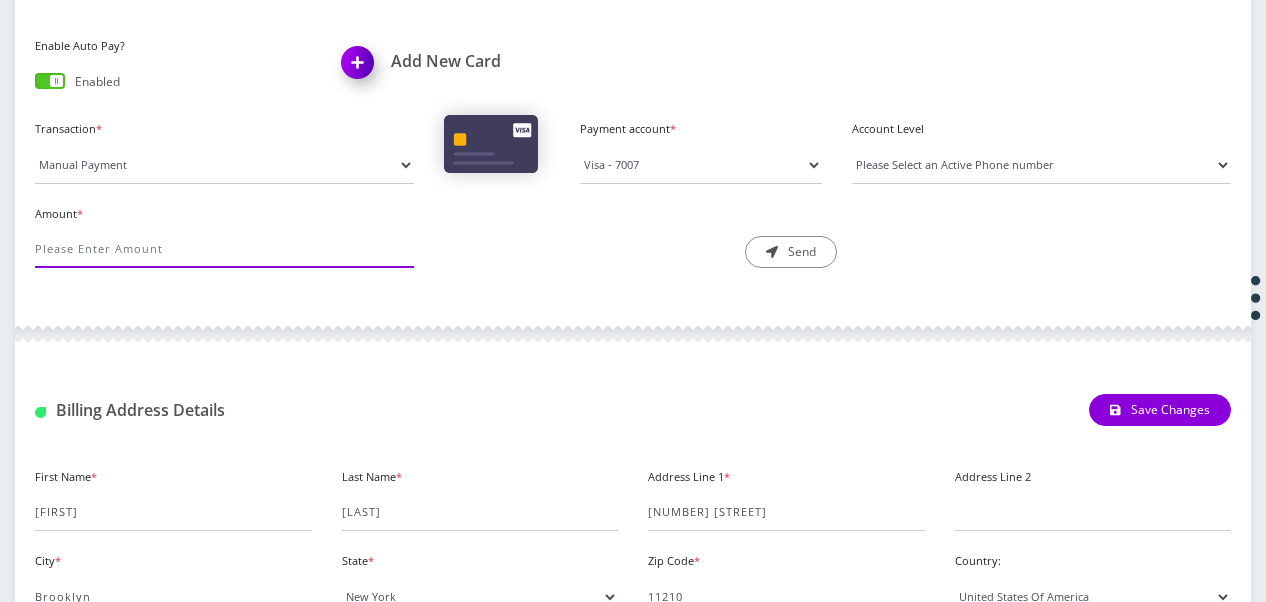 click on "Amount   *" at bounding box center (224, 249) 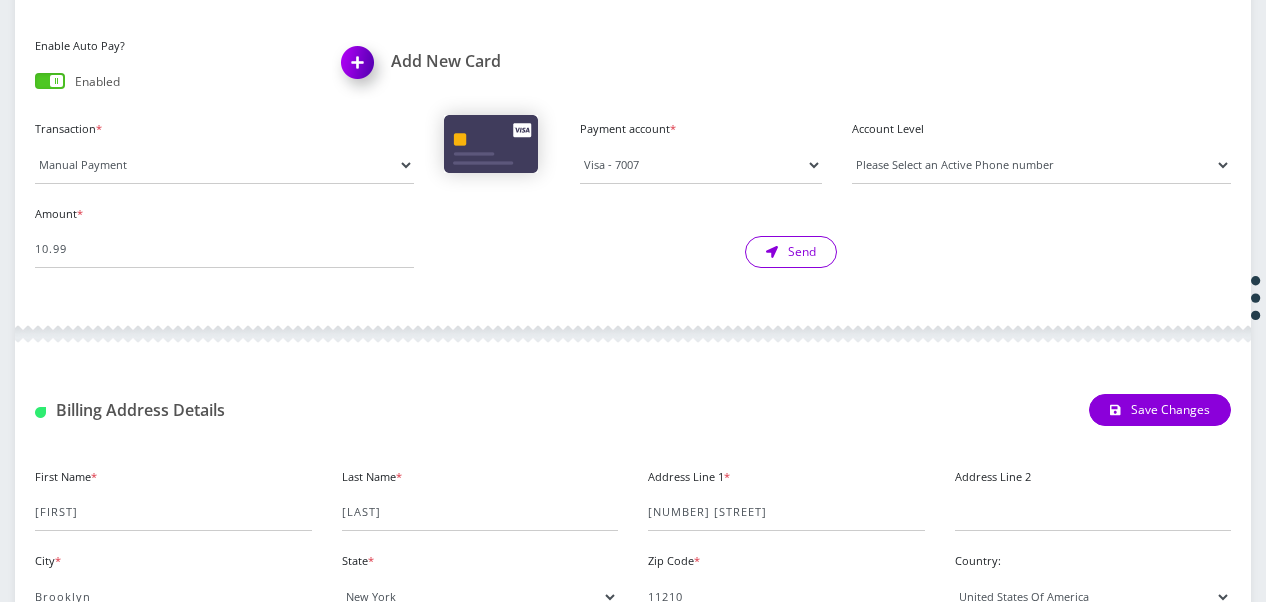 click on "Send" at bounding box center [791, 252] 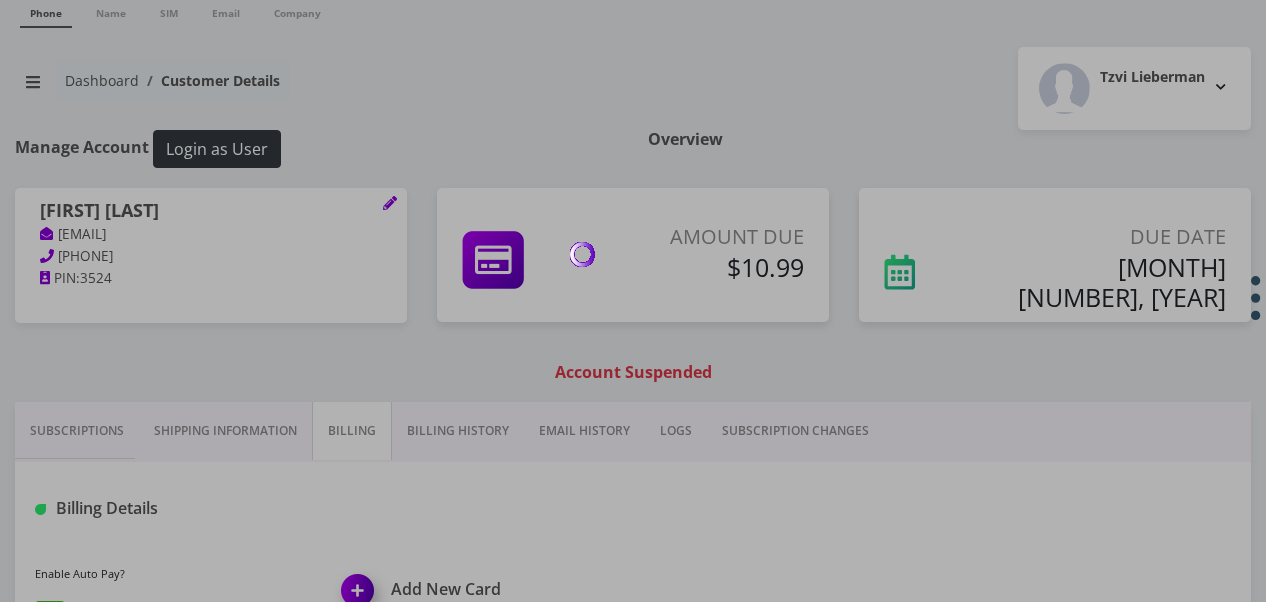 scroll, scrollTop: 0, scrollLeft: 0, axis: both 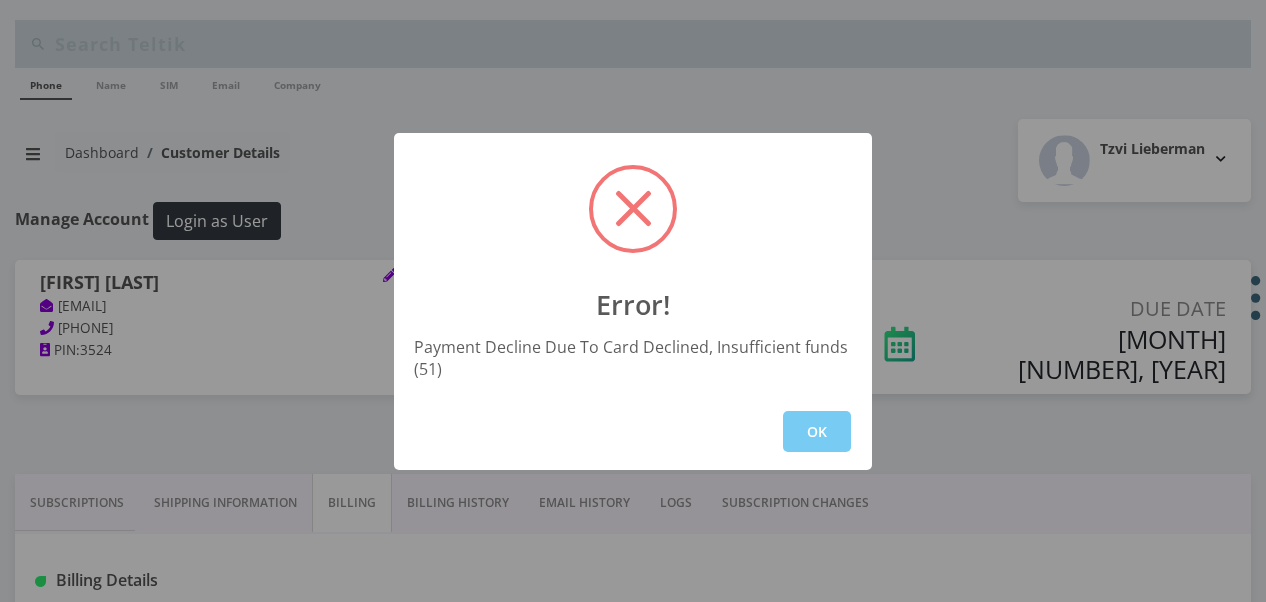 click on "OK" at bounding box center (817, 431) 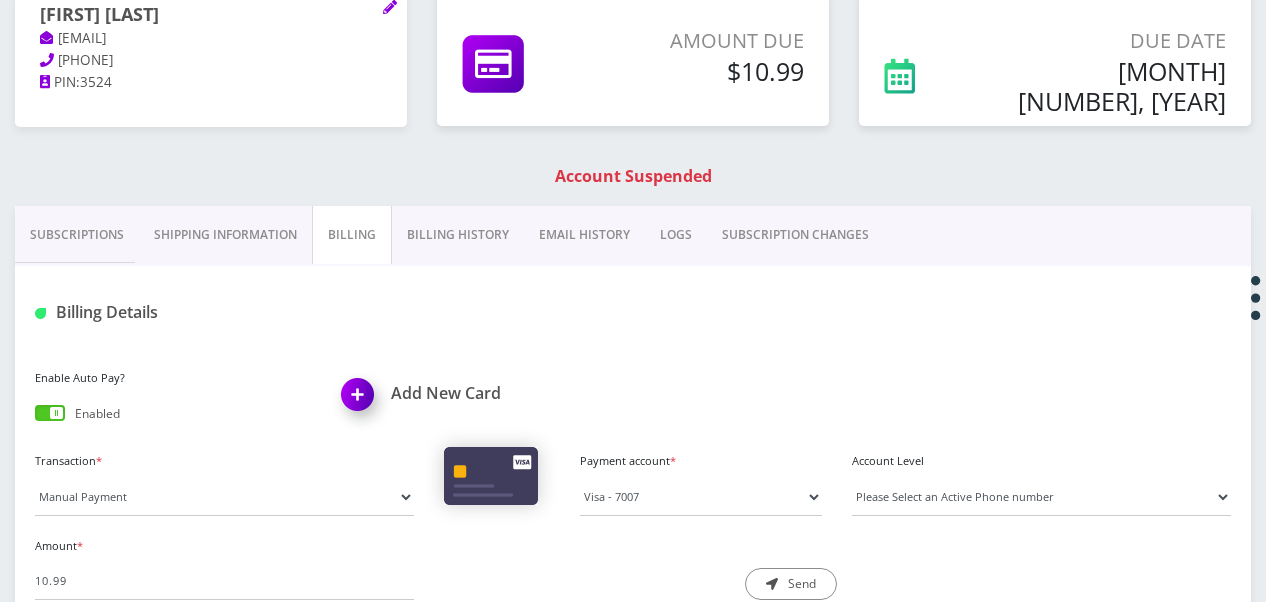scroll, scrollTop: 300, scrollLeft: 0, axis: vertical 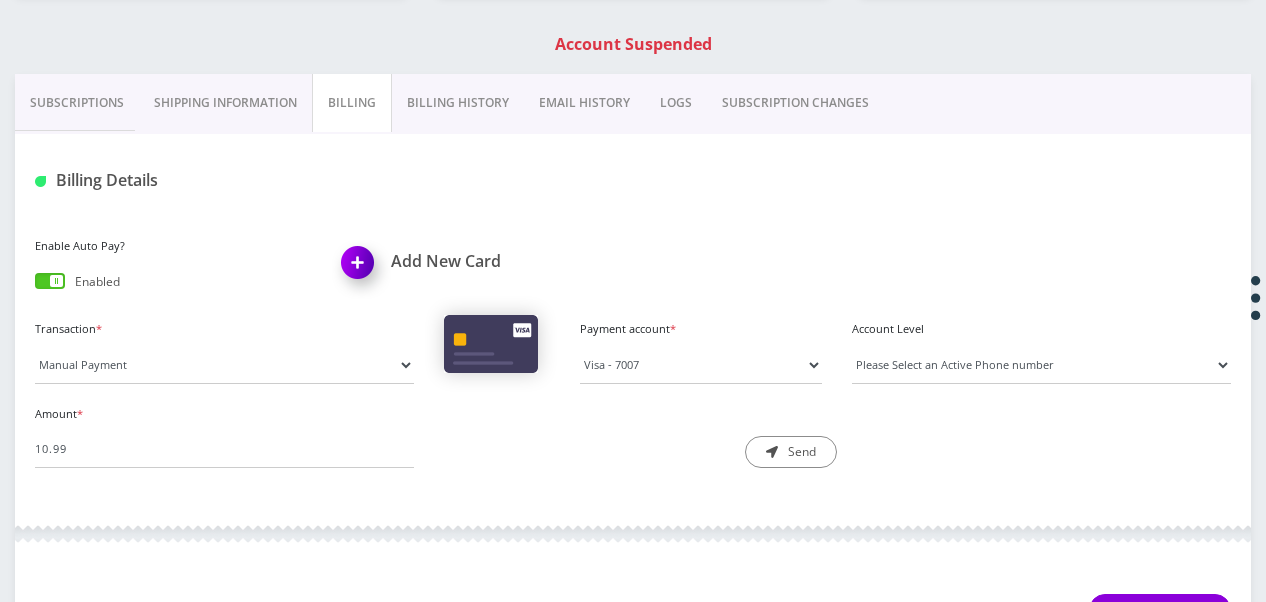 click on "Add New Card" at bounding box center (480, 261) 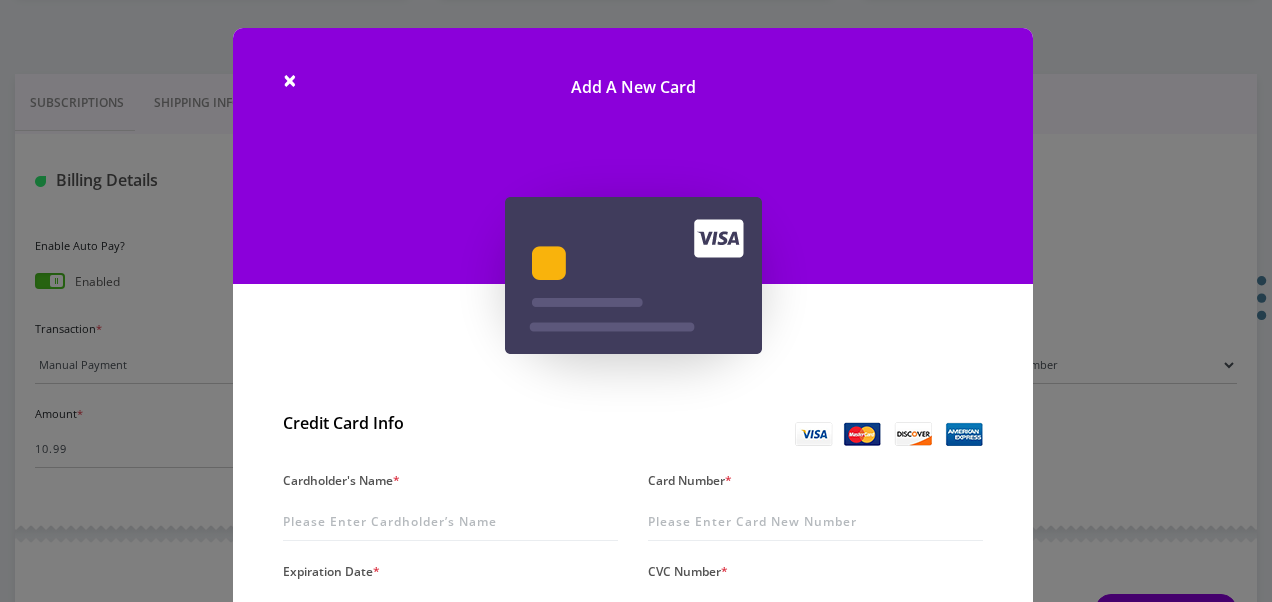 scroll, scrollTop: 300, scrollLeft: 0, axis: vertical 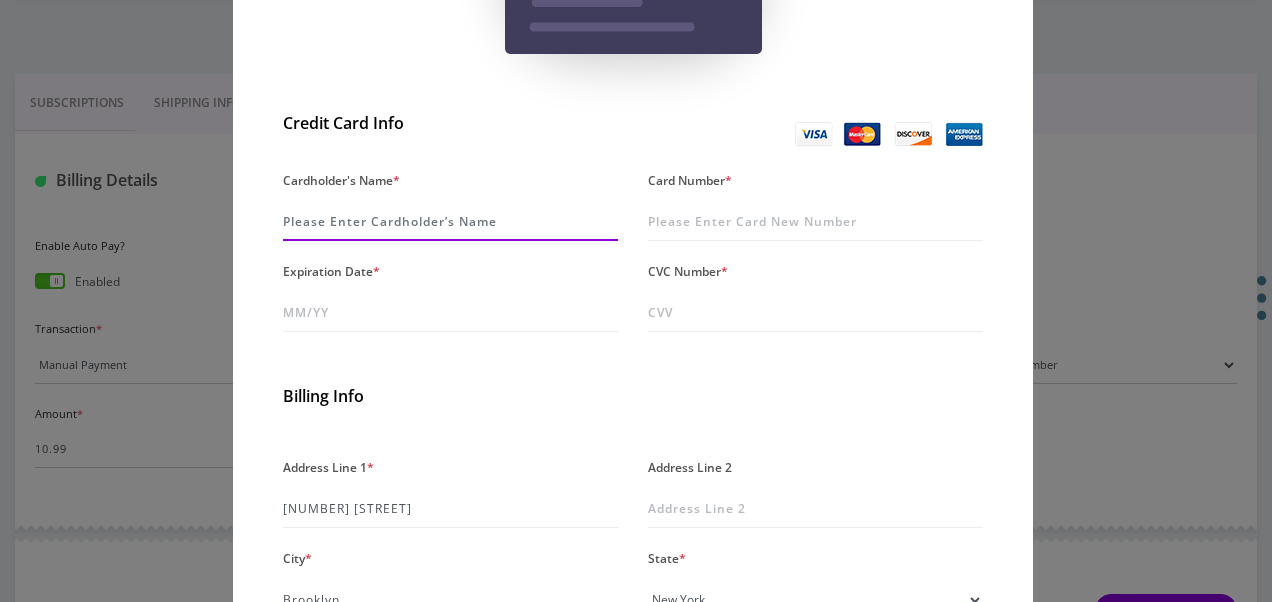 click on "Cardholder's Name  *" at bounding box center [450, 222] 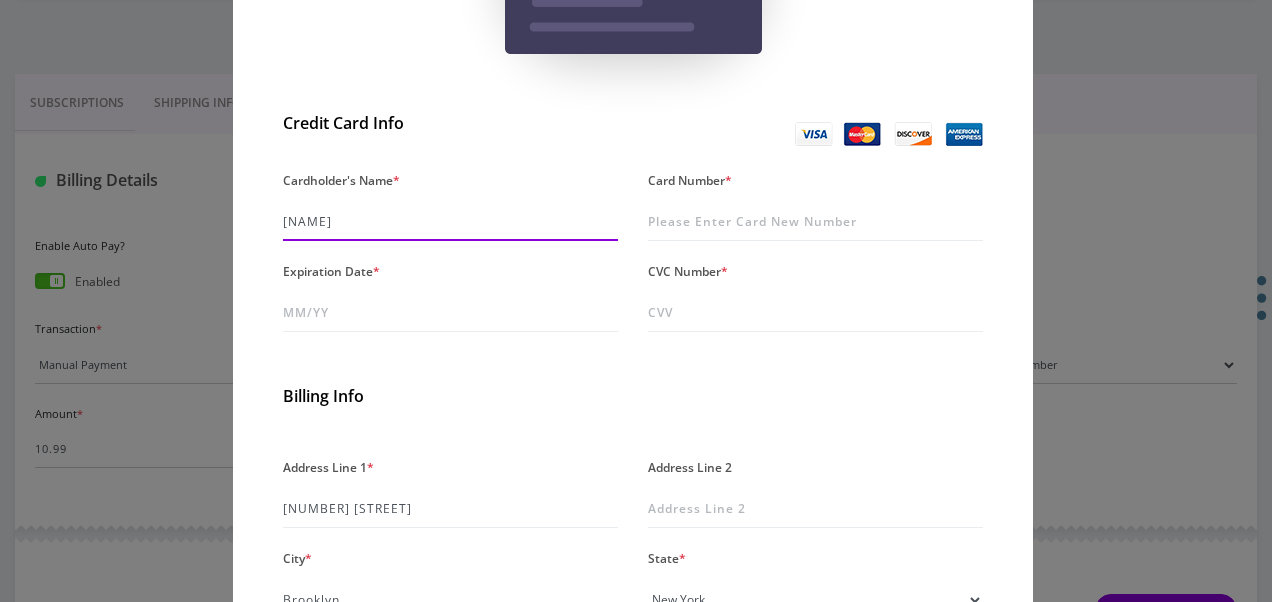 type on "kamelhar" 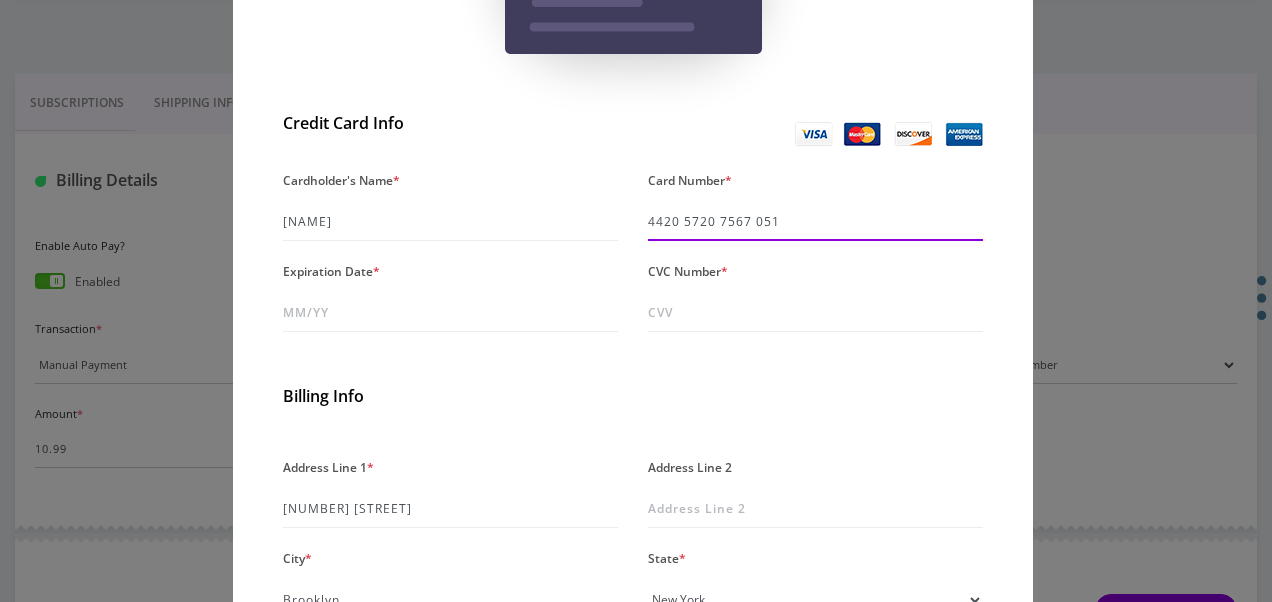 type on "4420 5720 7567 0515" 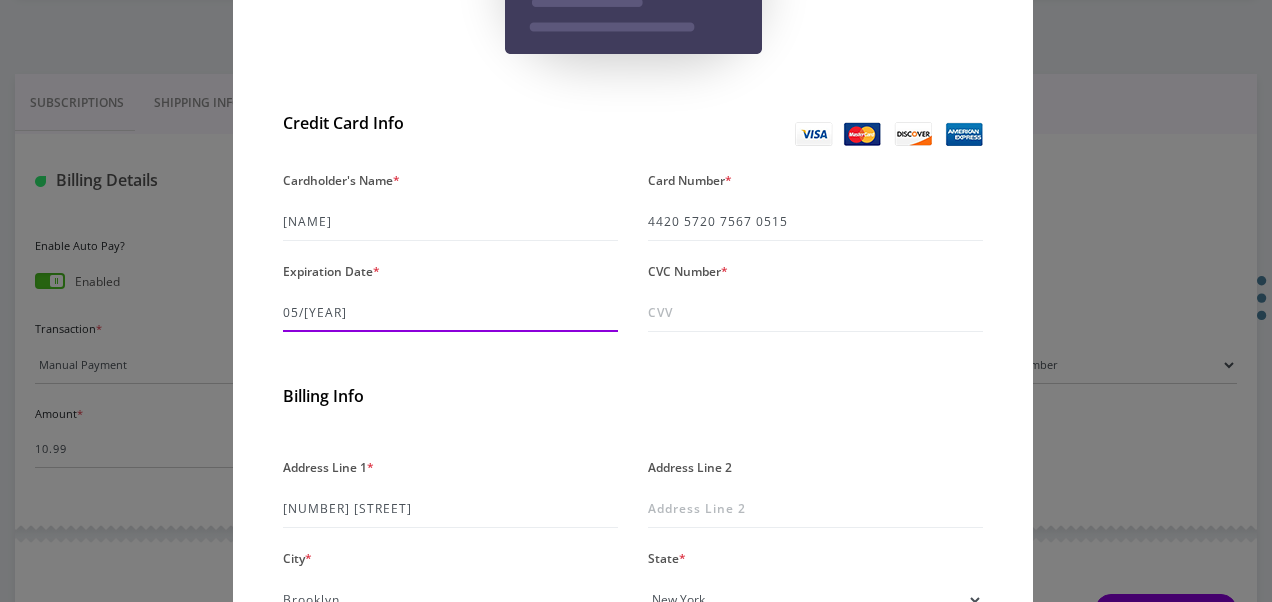 type on "05/30" 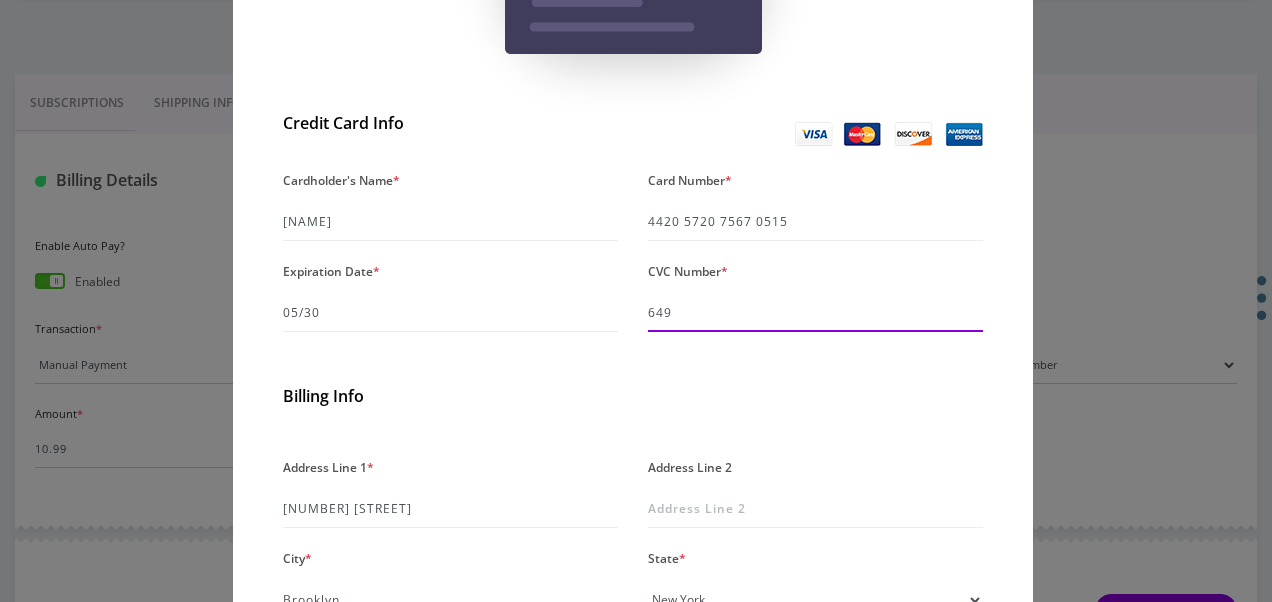 scroll, scrollTop: 591, scrollLeft: 0, axis: vertical 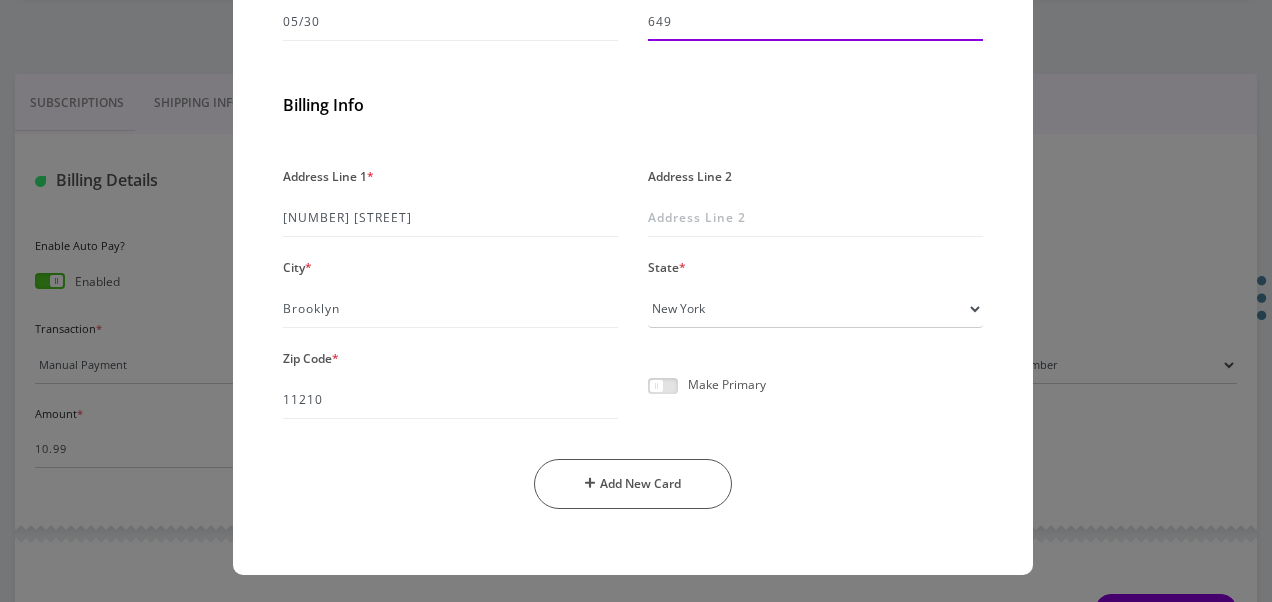 type on "649" 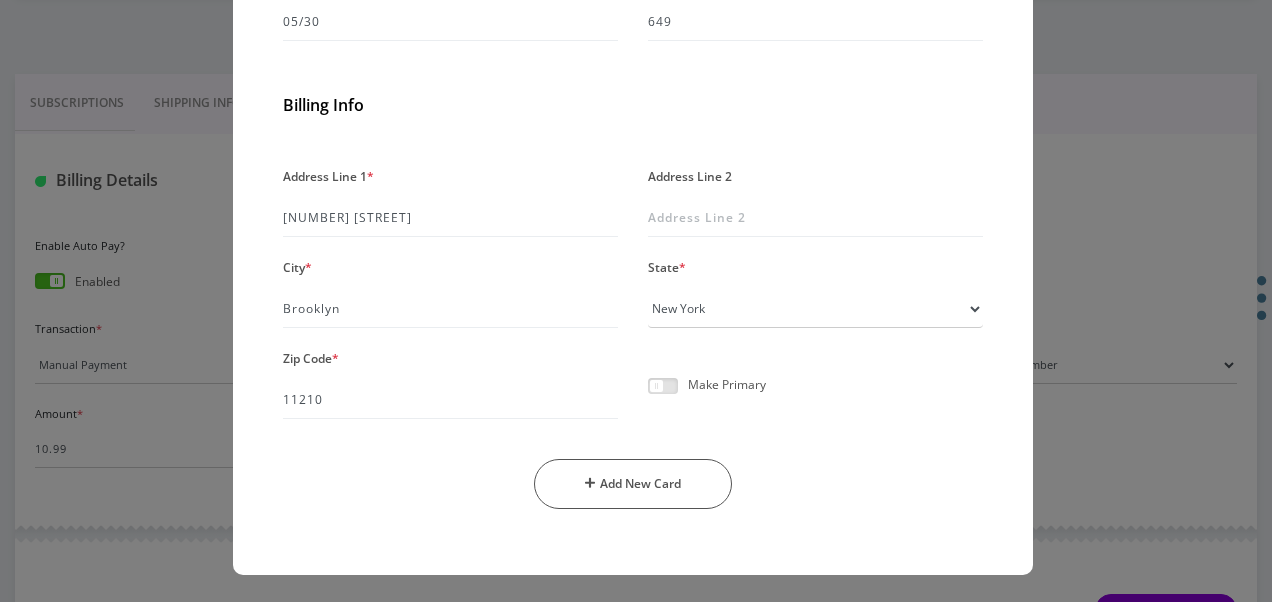 click on "Make Primary" at bounding box center (815, 393) 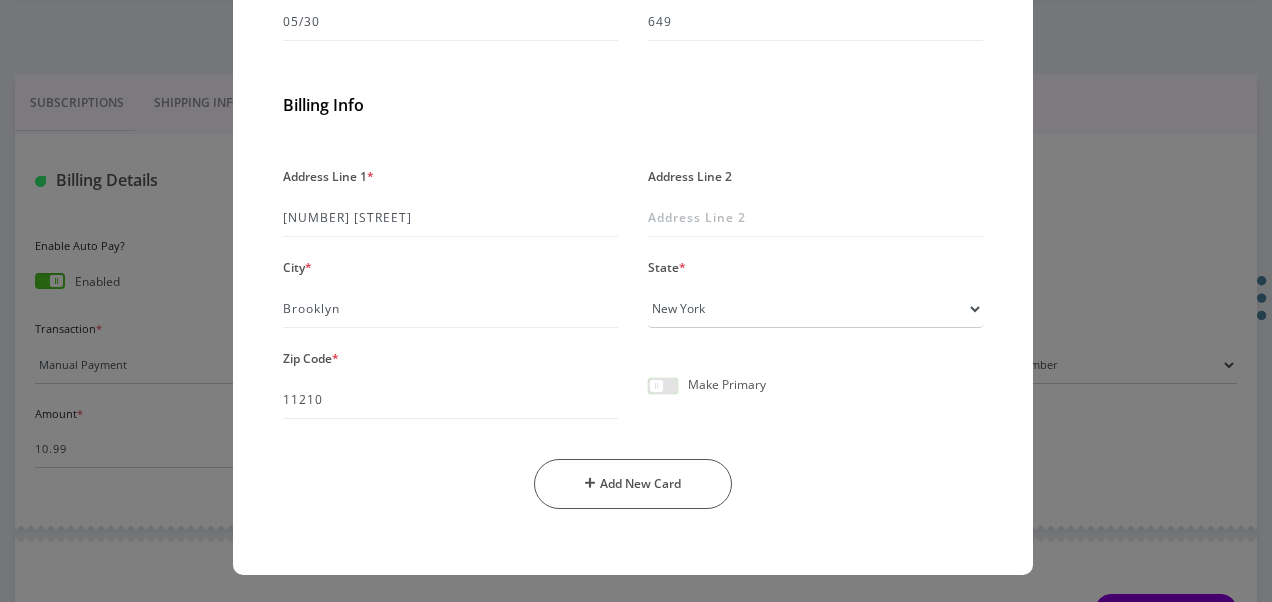 click at bounding box center (648, 397) 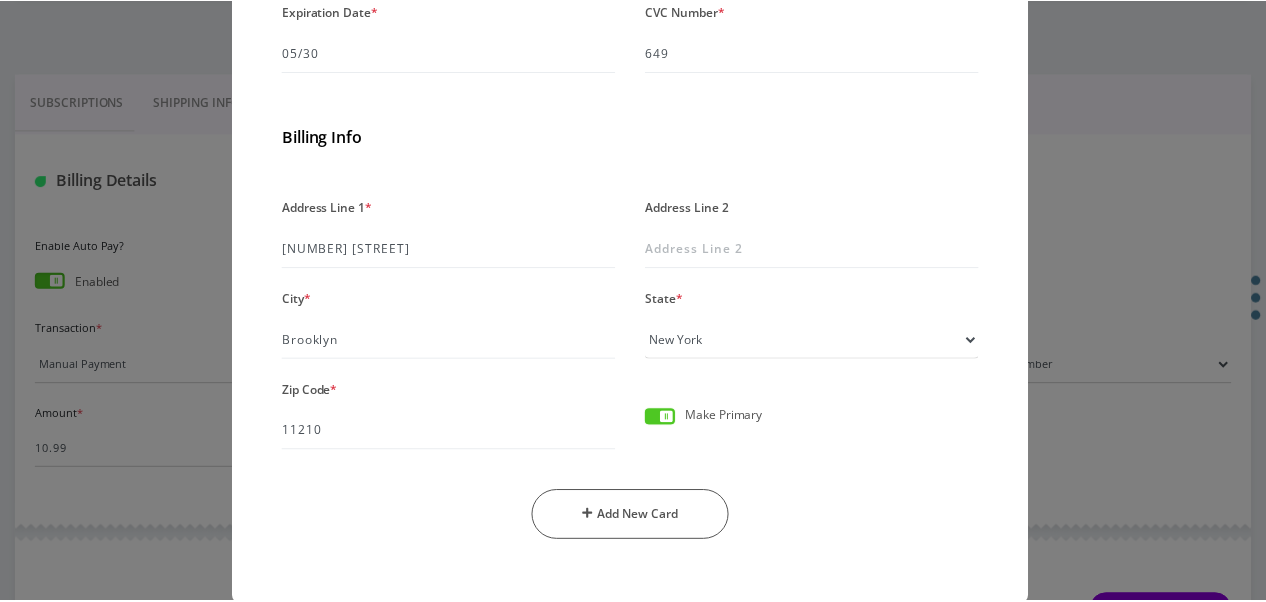 scroll, scrollTop: 591, scrollLeft: 0, axis: vertical 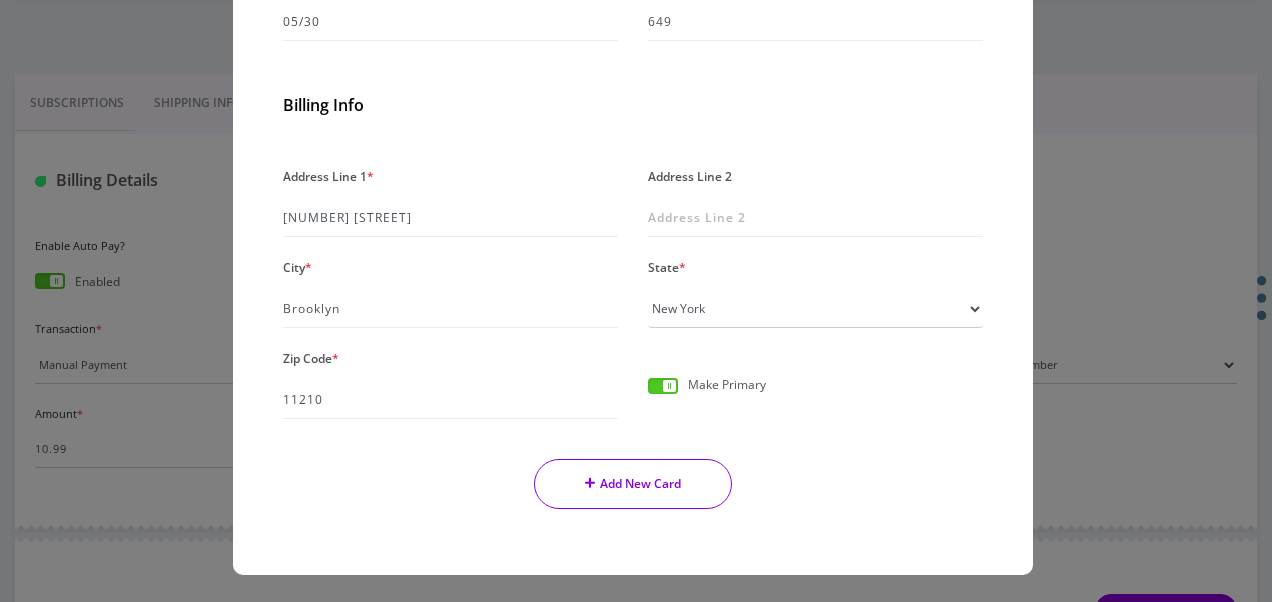 click on "Add New Card" at bounding box center (633, 484) 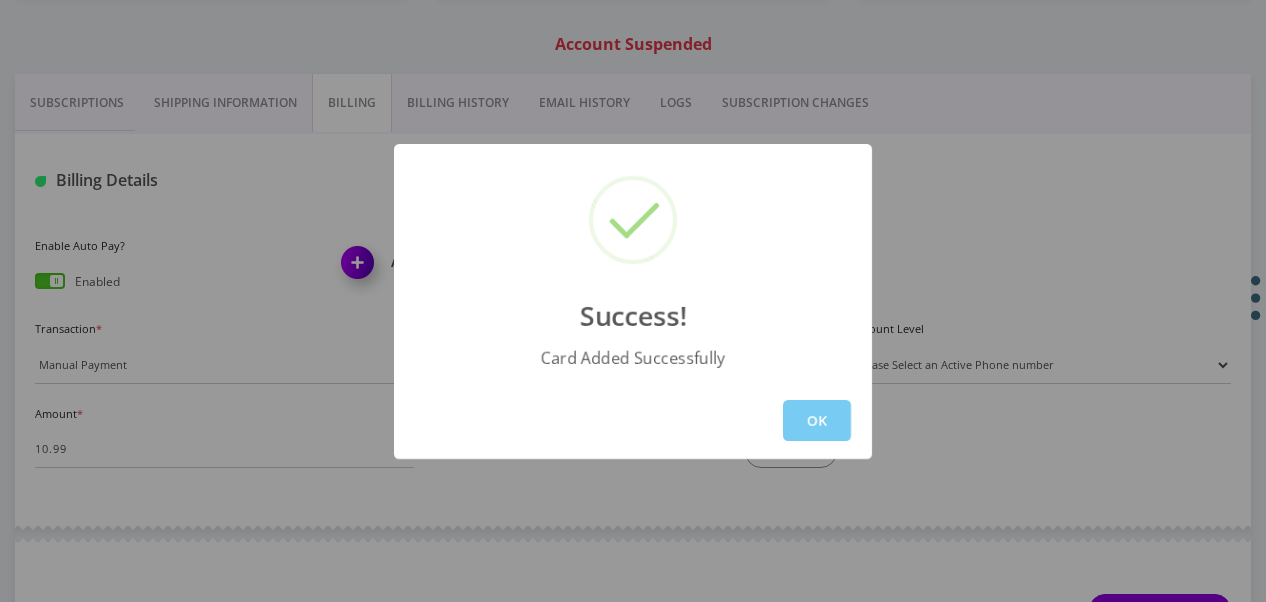 click on "OK" at bounding box center [817, 420] 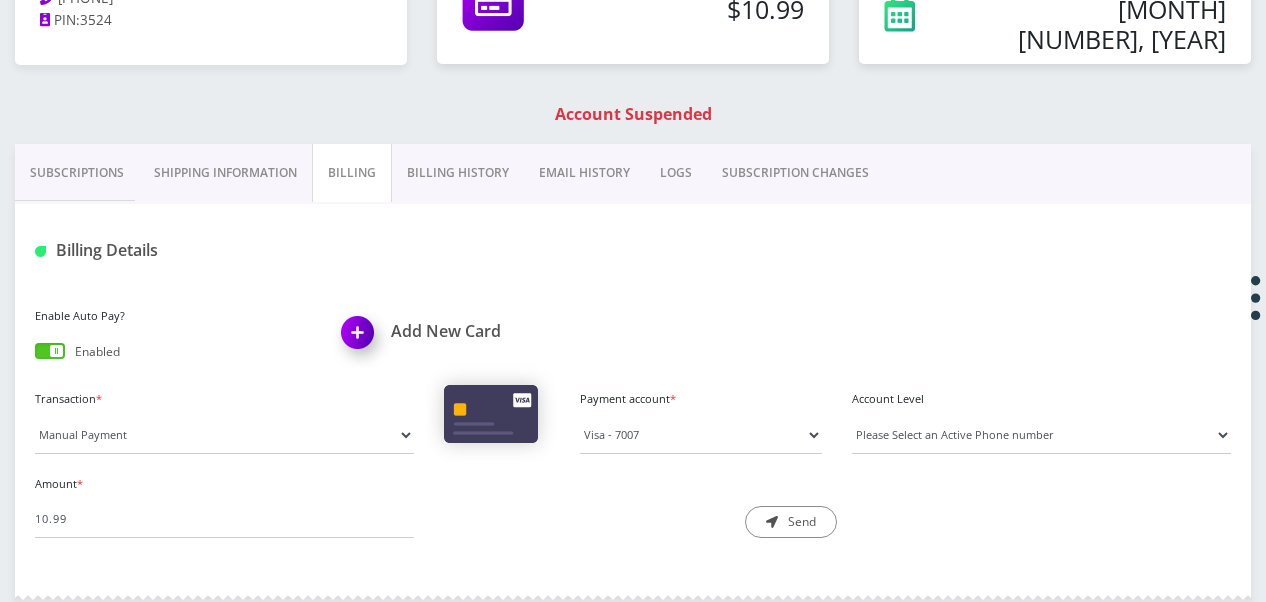 scroll, scrollTop: 300, scrollLeft: 0, axis: vertical 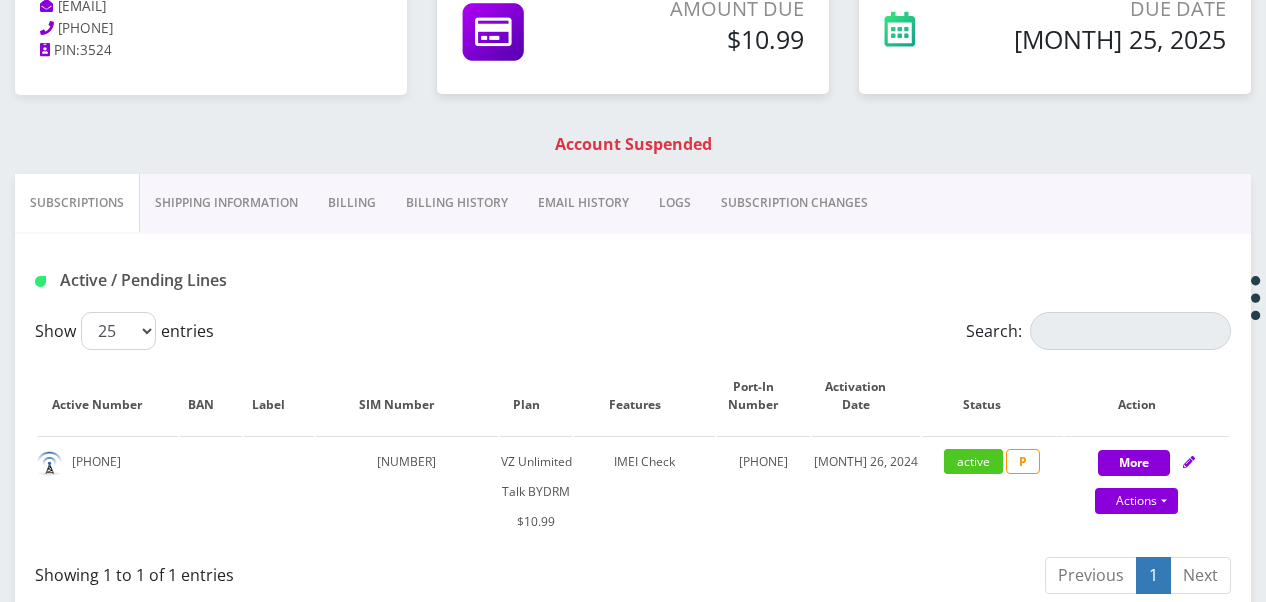 click on "Billing" at bounding box center (352, 203) 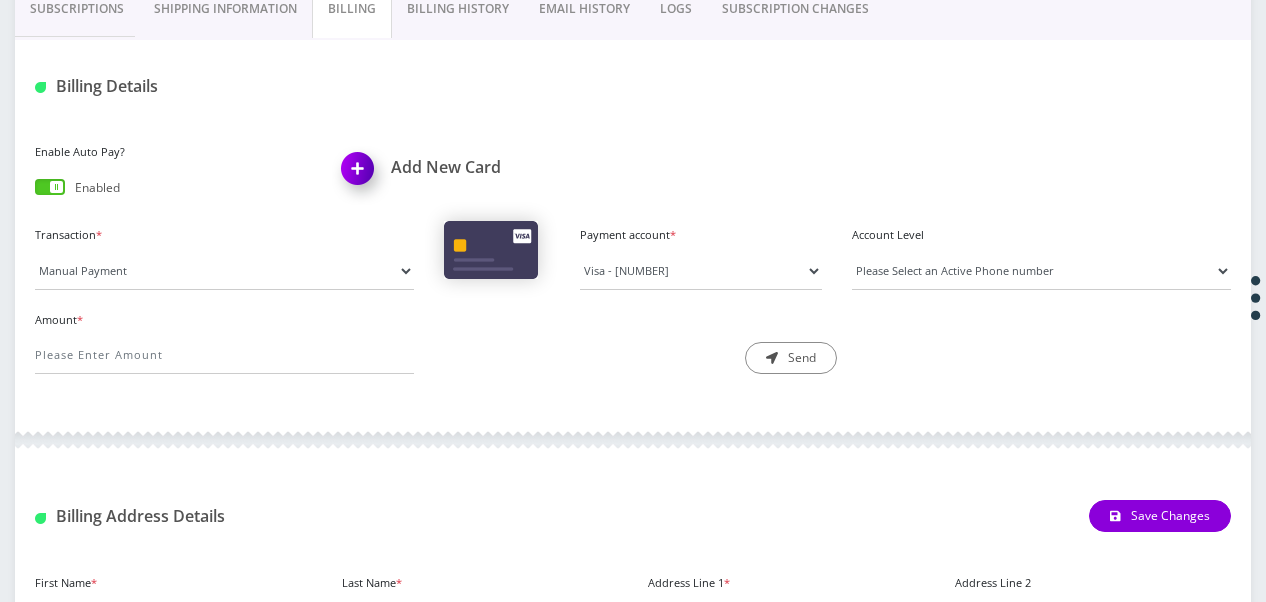 scroll, scrollTop: 500, scrollLeft: 0, axis: vertical 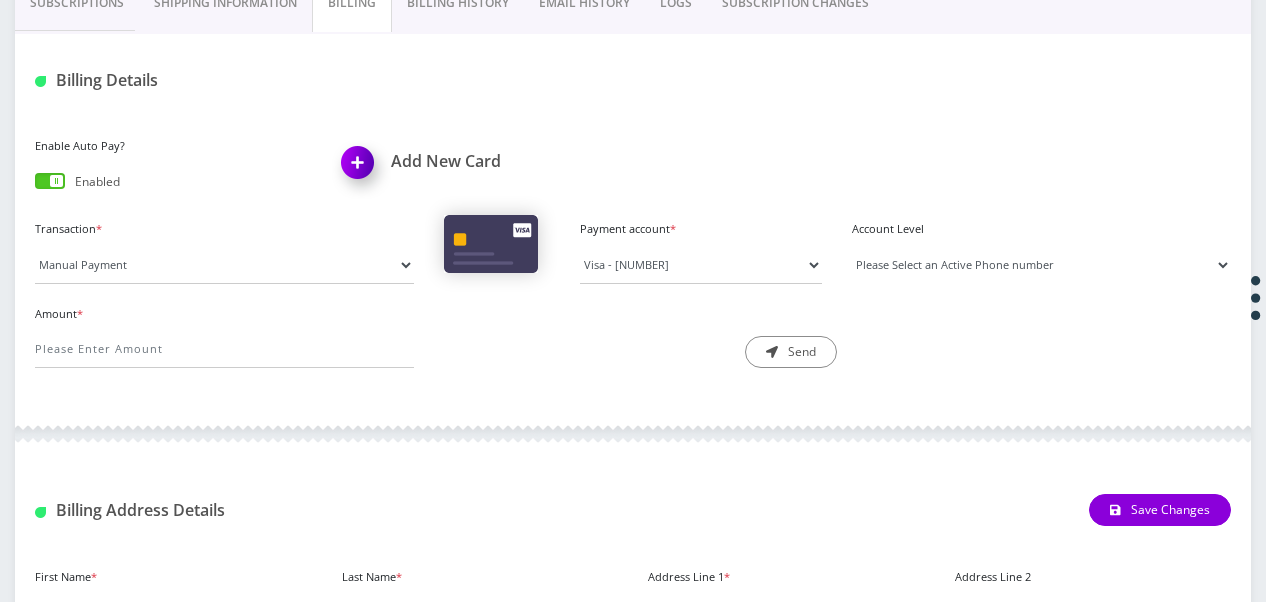 drag, startPoint x: 935, startPoint y: 252, endPoint x: 922, endPoint y: 284, distance: 34.539833 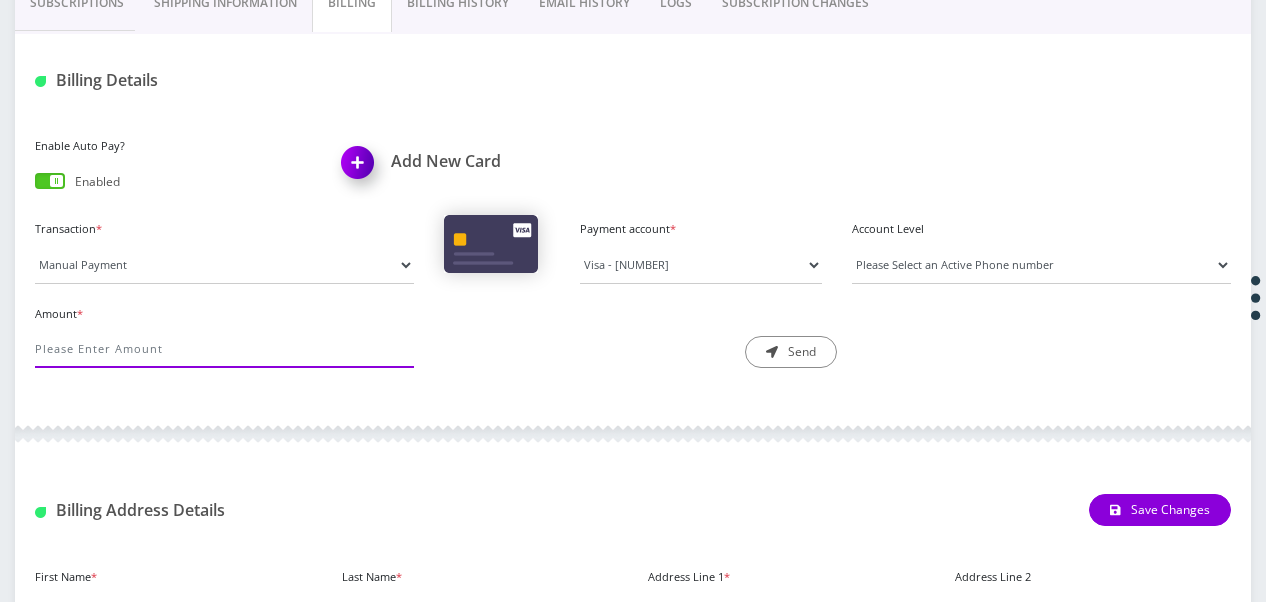 click on "Amount   *" at bounding box center (224, 349) 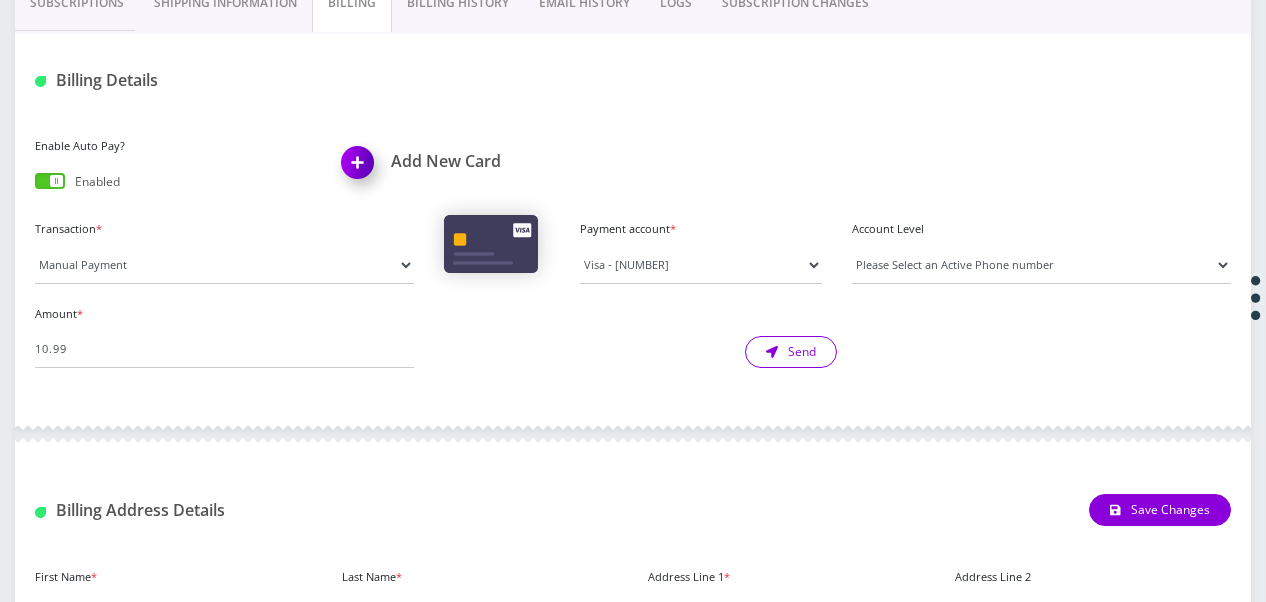 click on "Send" at bounding box center (791, 352) 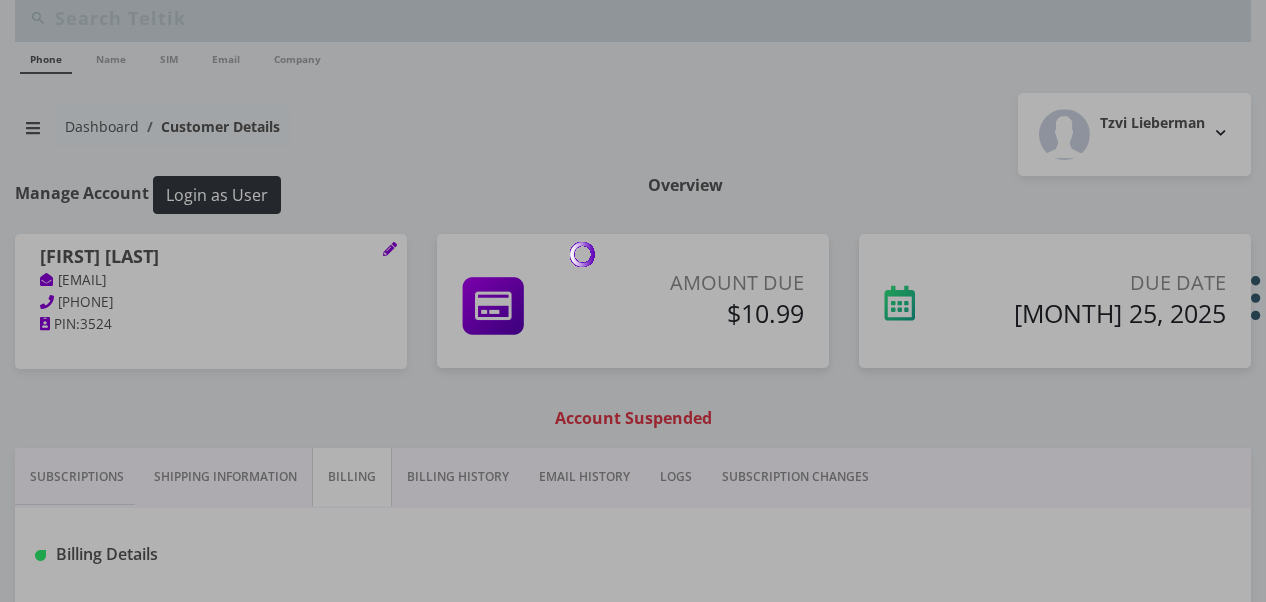 scroll, scrollTop: 0, scrollLeft: 0, axis: both 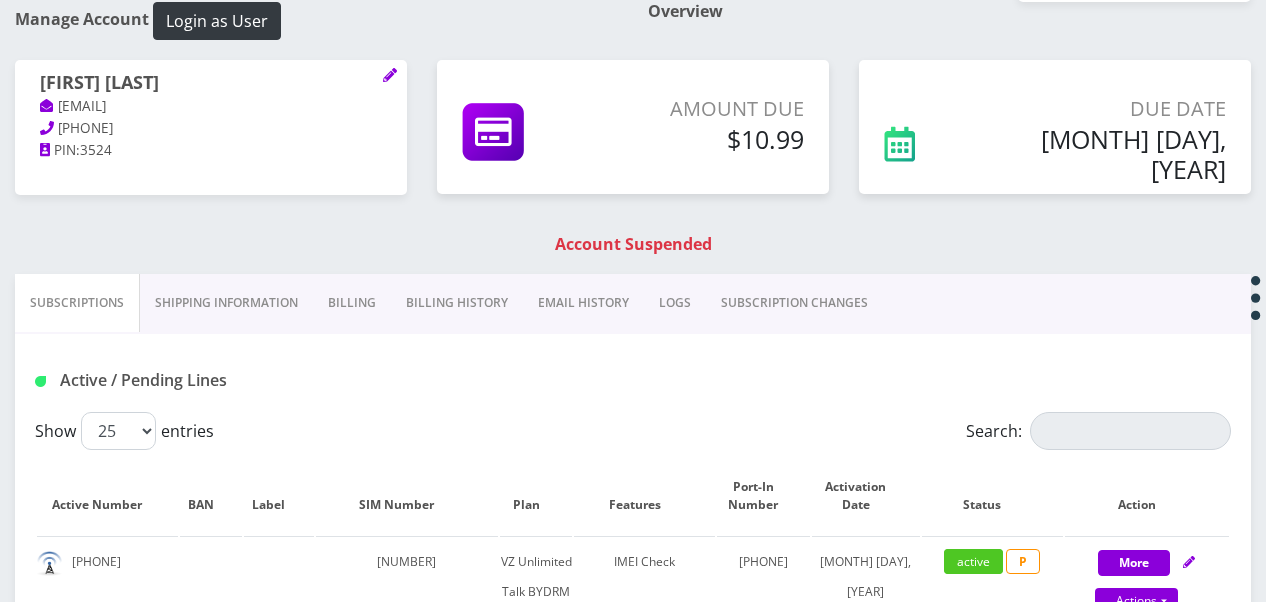 click on "Billing" at bounding box center (352, 303) 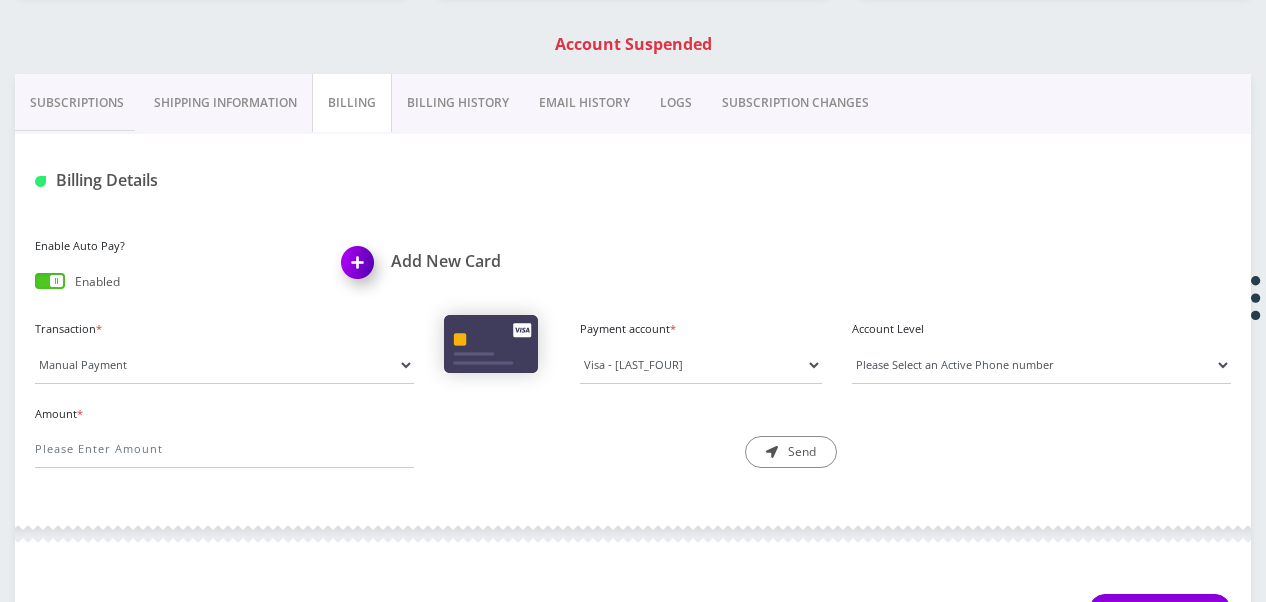 click on "Billing History" at bounding box center (458, 103) 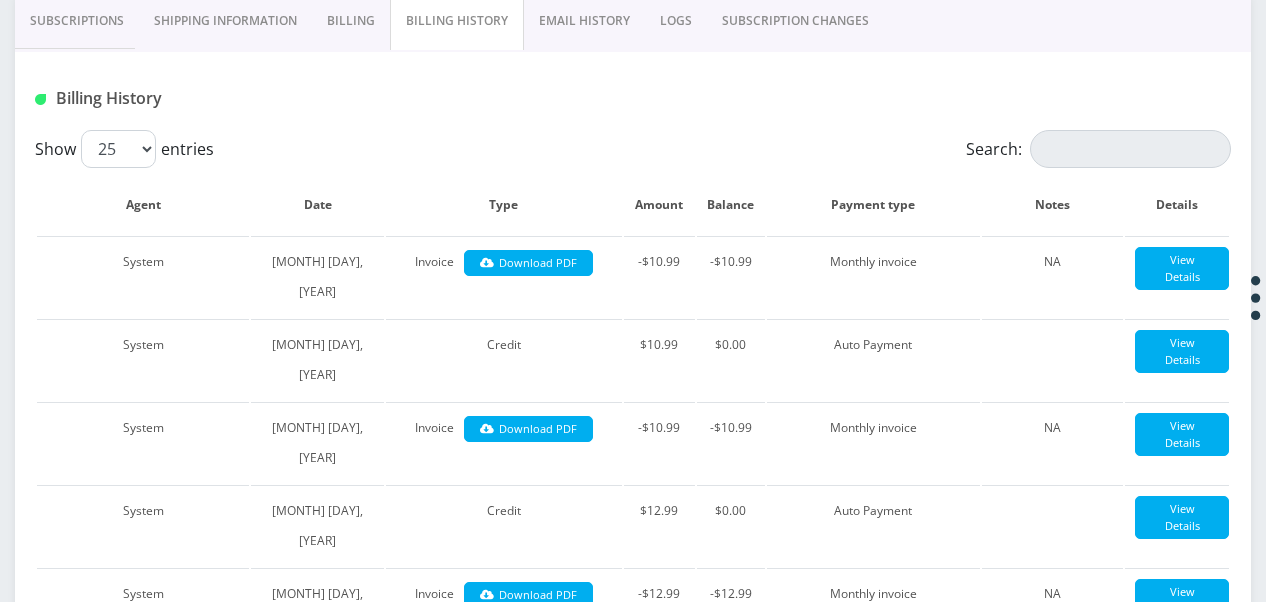 scroll, scrollTop: 300, scrollLeft: 0, axis: vertical 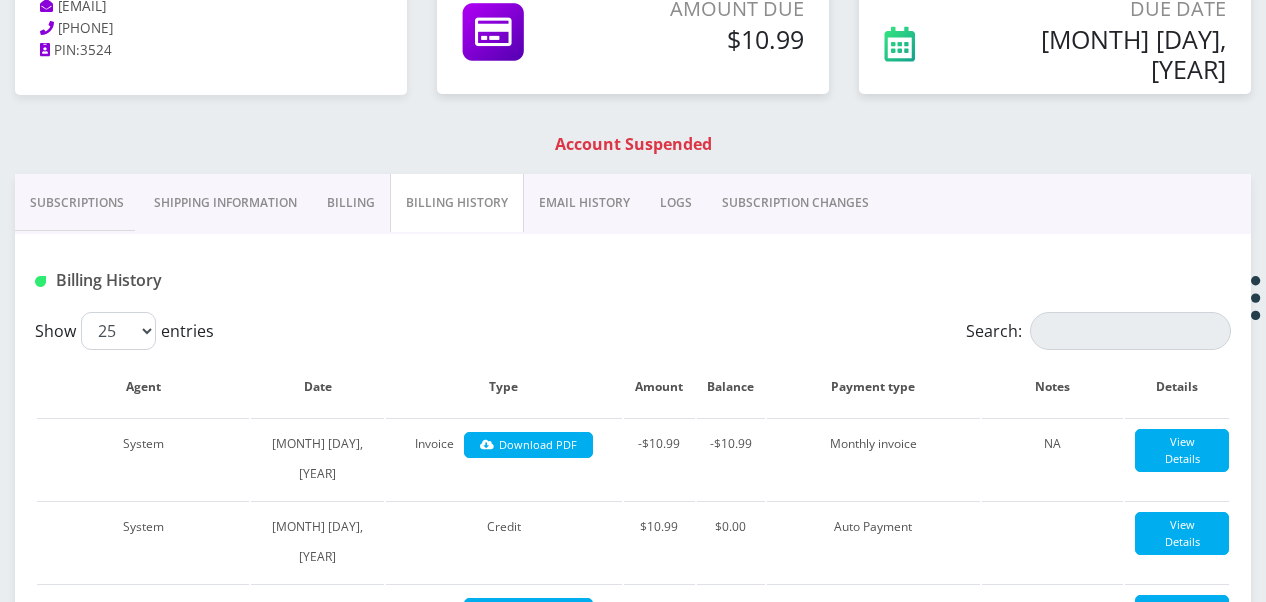 click on "Billing" at bounding box center (351, 203) 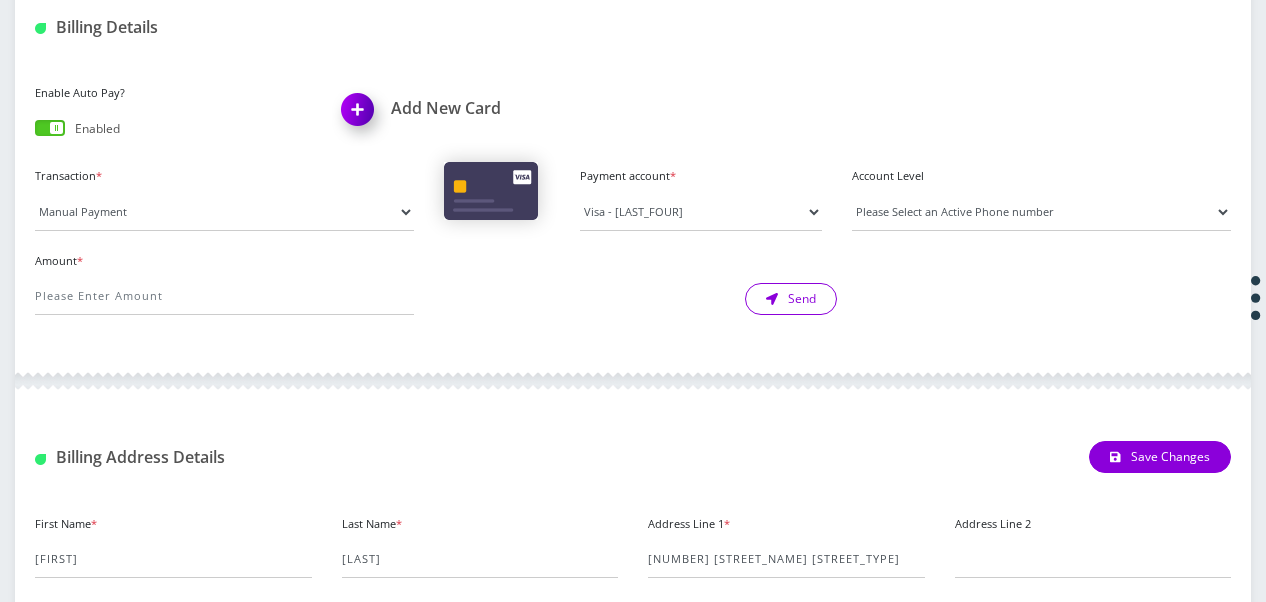 scroll, scrollTop: 600, scrollLeft: 0, axis: vertical 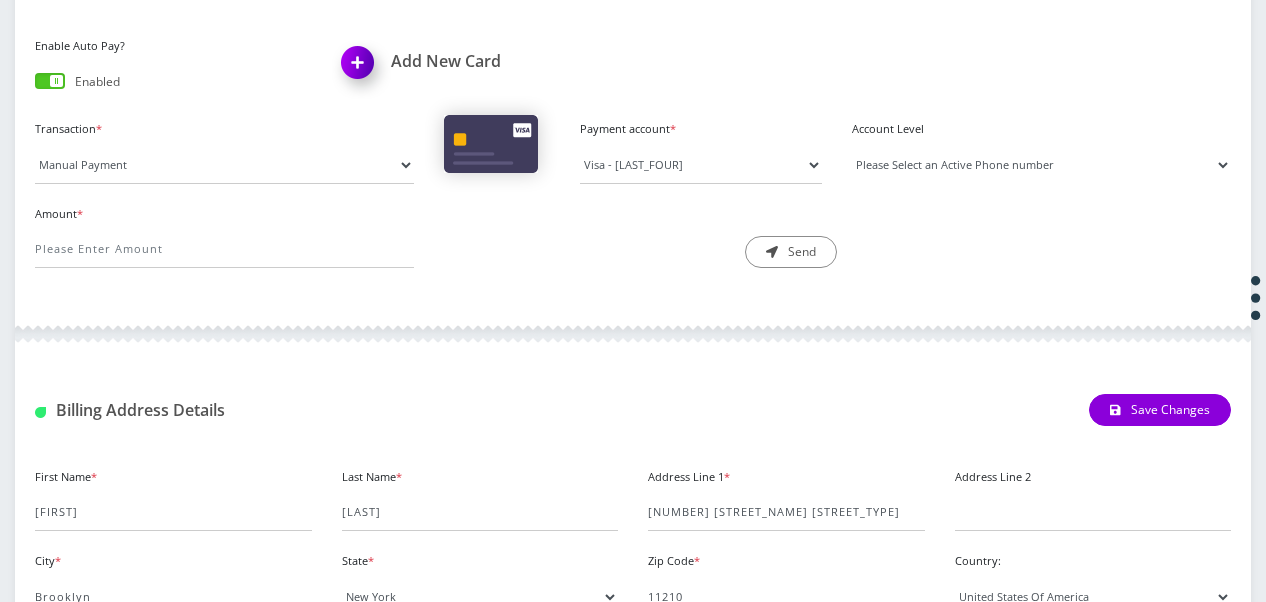 click on "Please Select an Active Phone number [PHONE]" at bounding box center [1041, 165] 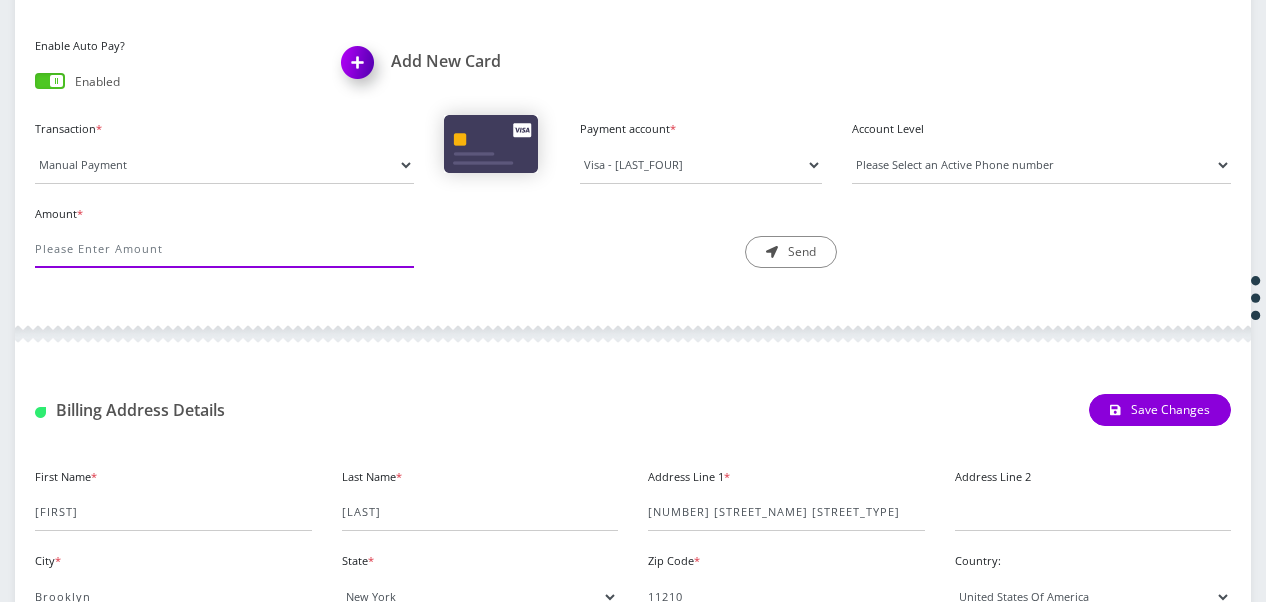click on "Amount   *" at bounding box center [224, 249] 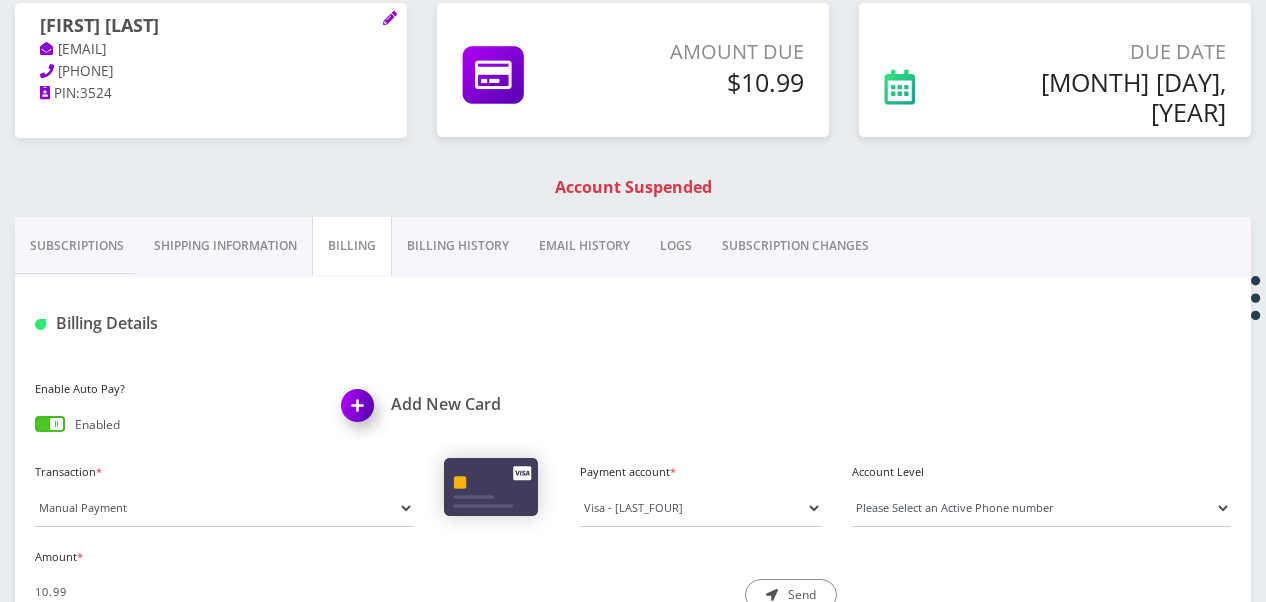 scroll, scrollTop: 400, scrollLeft: 0, axis: vertical 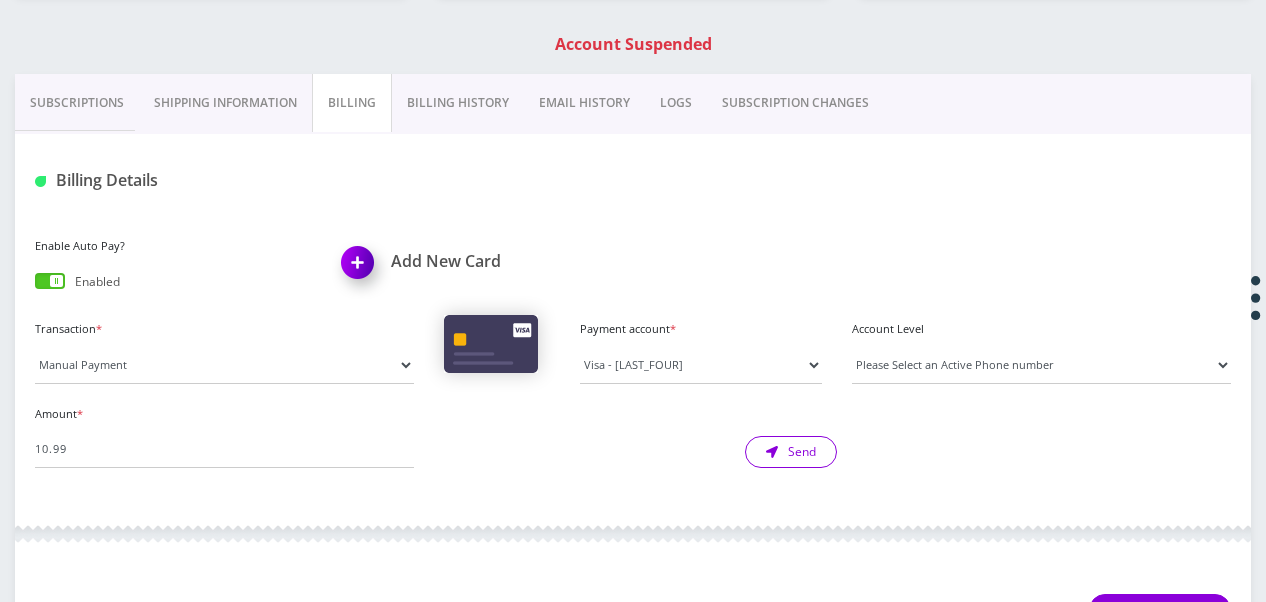 click on "Send" at bounding box center (791, 452) 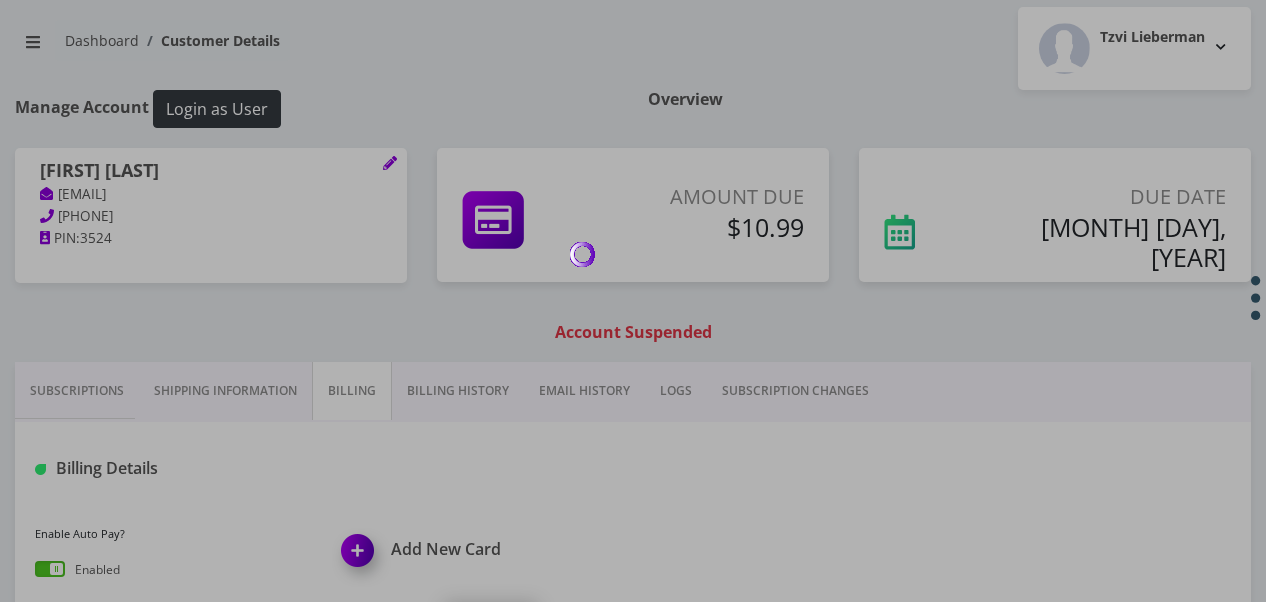 scroll, scrollTop: 0, scrollLeft: 0, axis: both 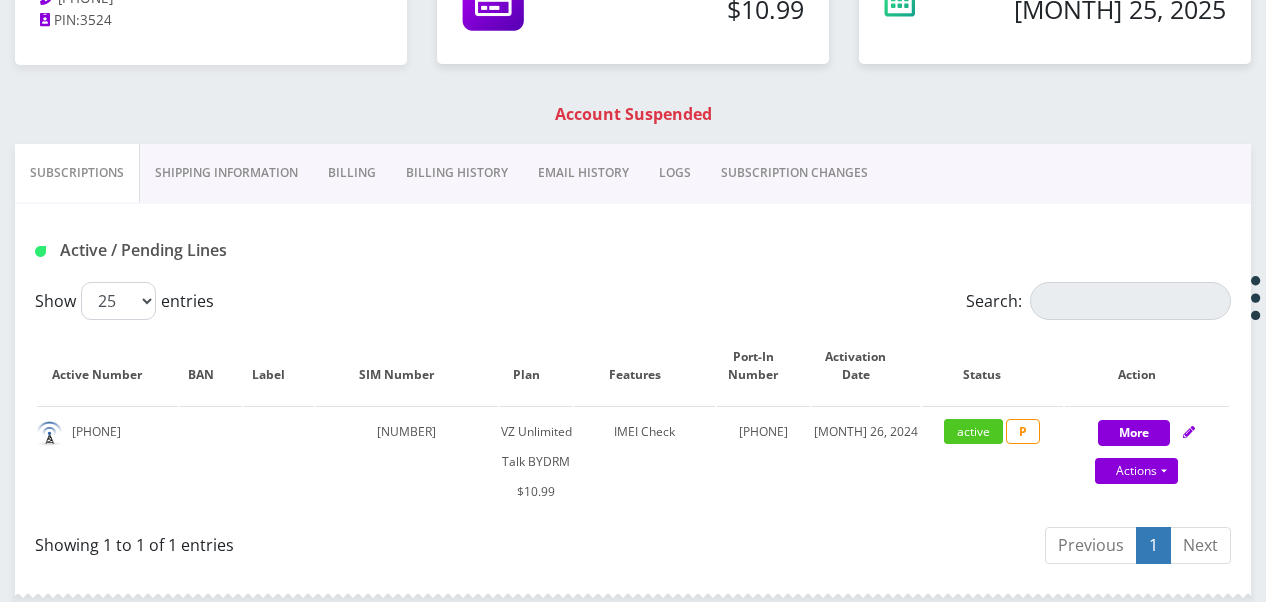 click on "Billing" at bounding box center (352, 173) 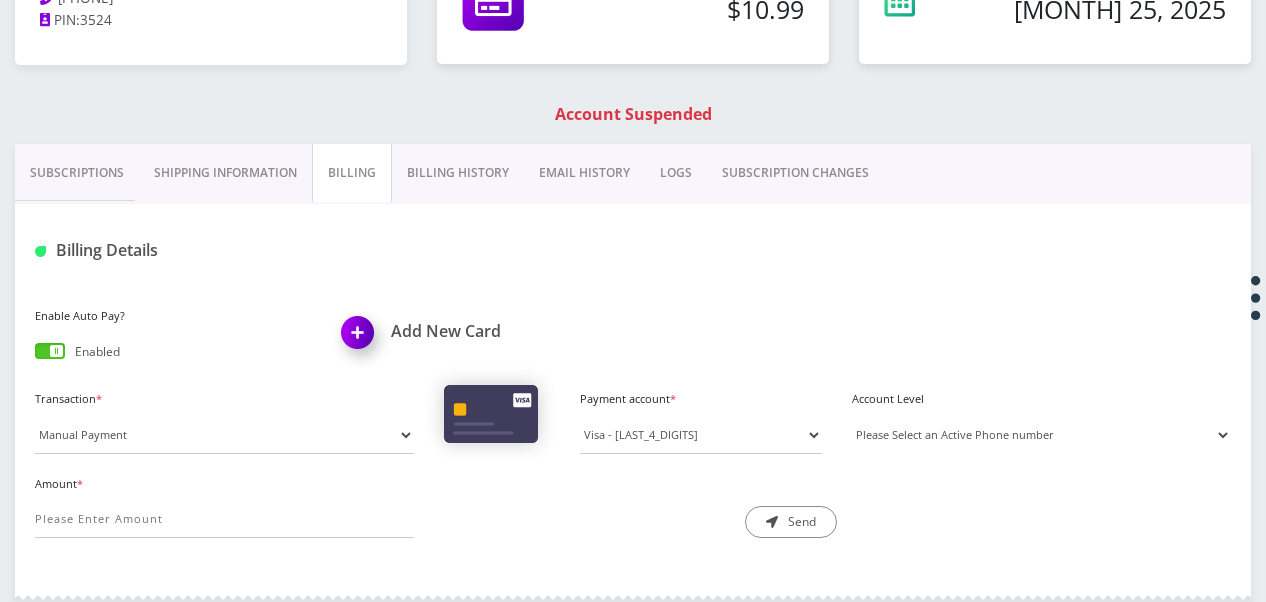 click on "Please Select an Active Phone number 9295919028" at bounding box center (1041, 435) 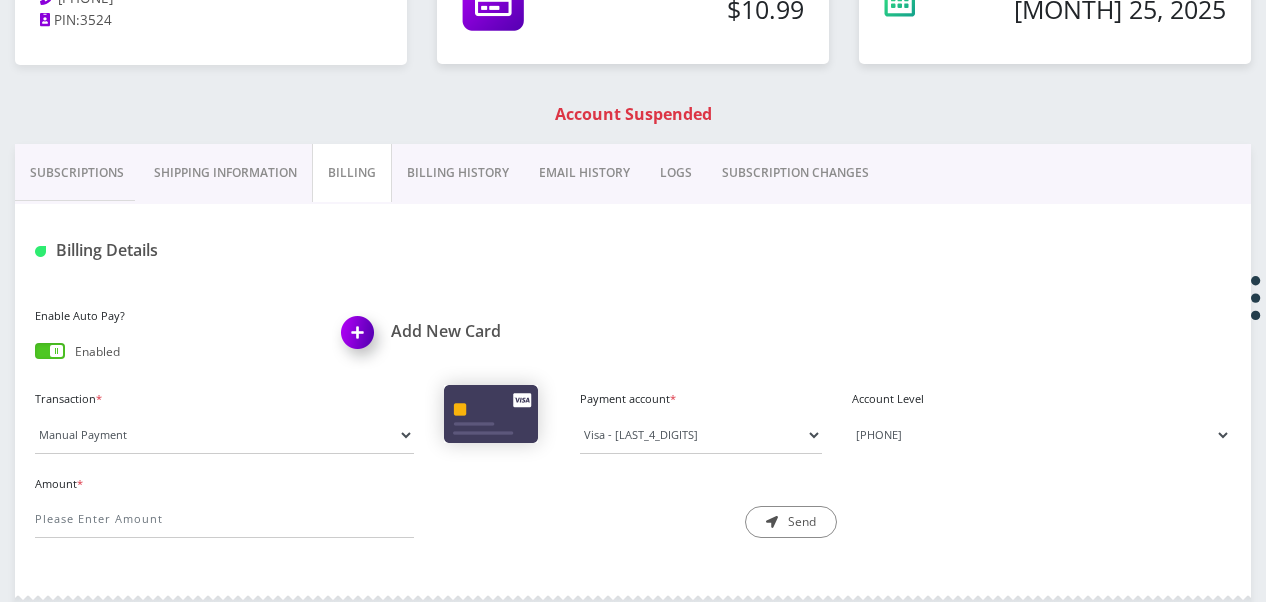 click on "Please Select an Active Phone number 9295919028" at bounding box center (1041, 435) 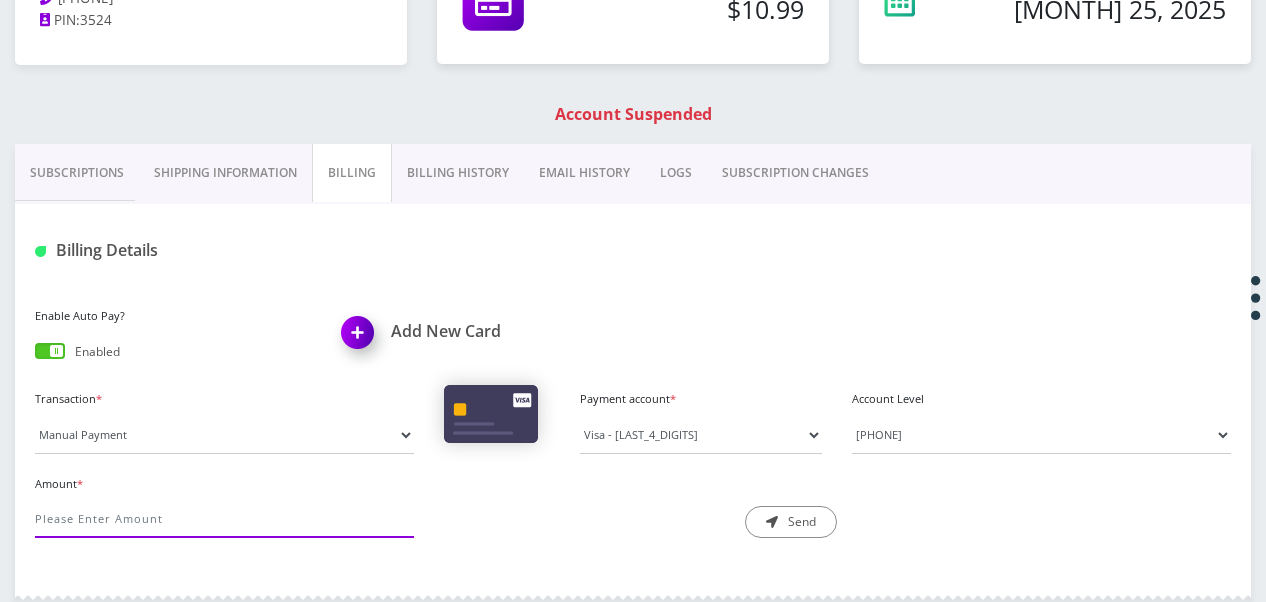 click on "Amount   *" at bounding box center (224, 519) 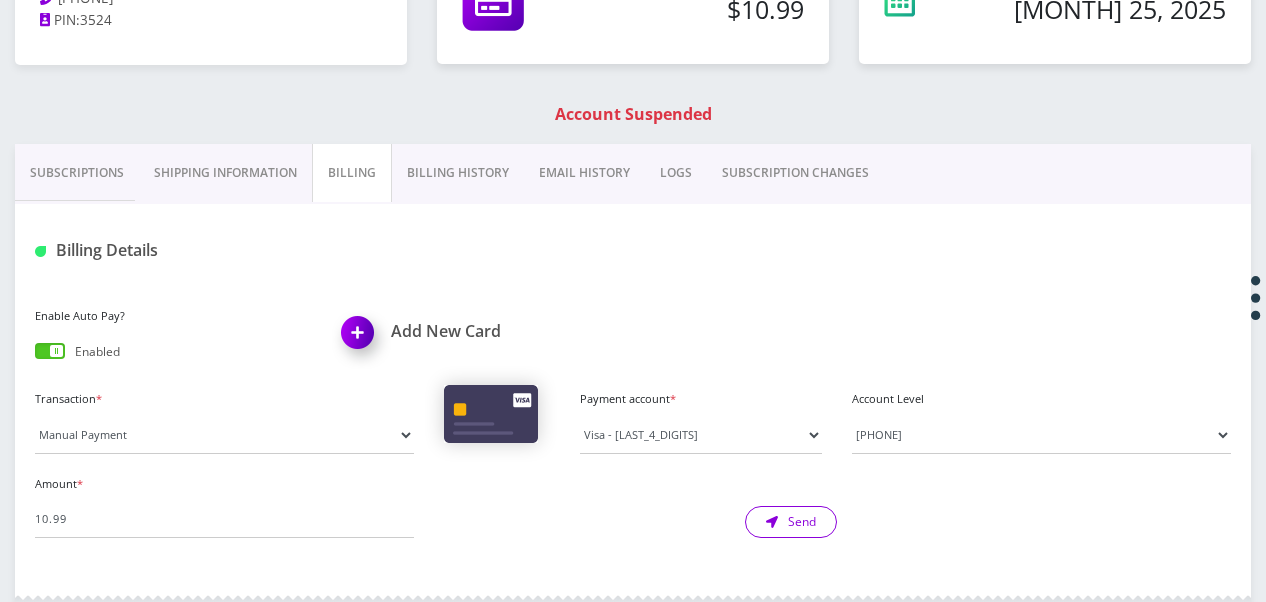click on "Send" at bounding box center [791, 522] 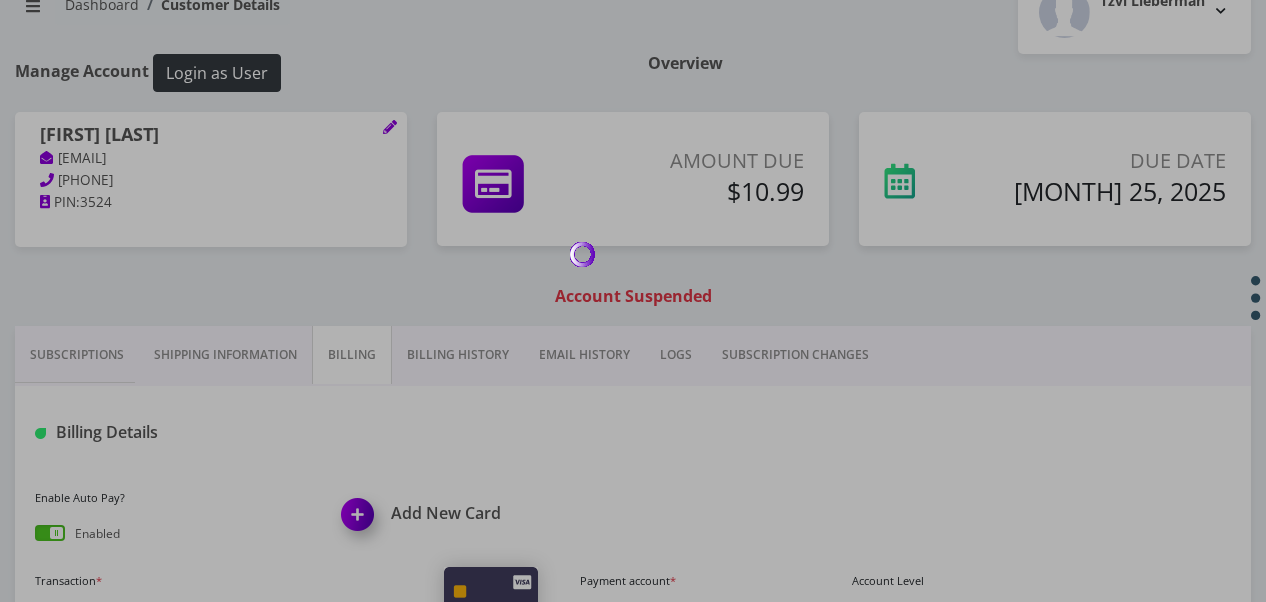 scroll, scrollTop: 0, scrollLeft: 0, axis: both 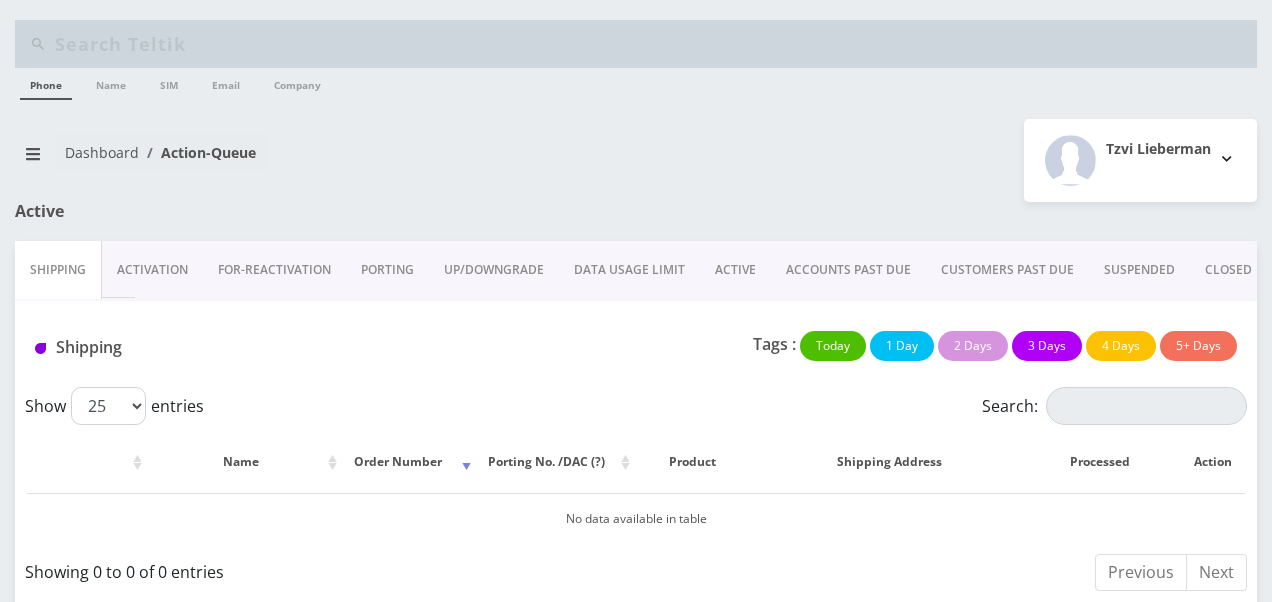 click on "Phone
Name
SIM
Email
Company
Action Queues
Support
Email Template
Email Template
Canned Response
Port Error Mapping
Products" at bounding box center (636, 309) 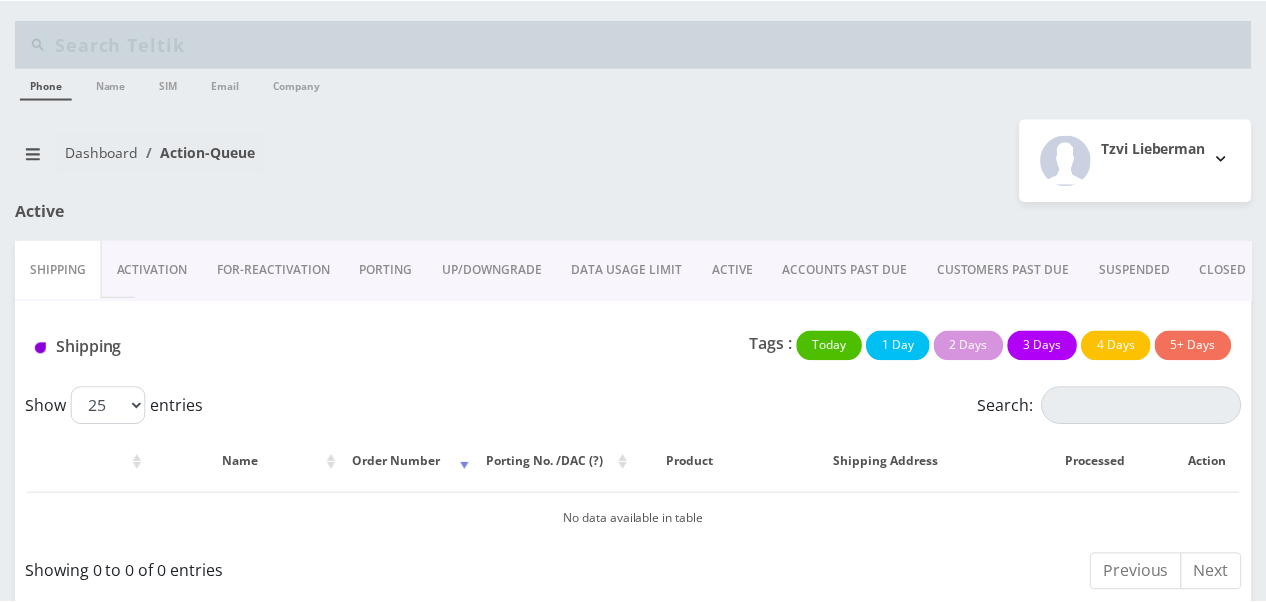scroll, scrollTop: 0, scrollLeft: 0, axis: both 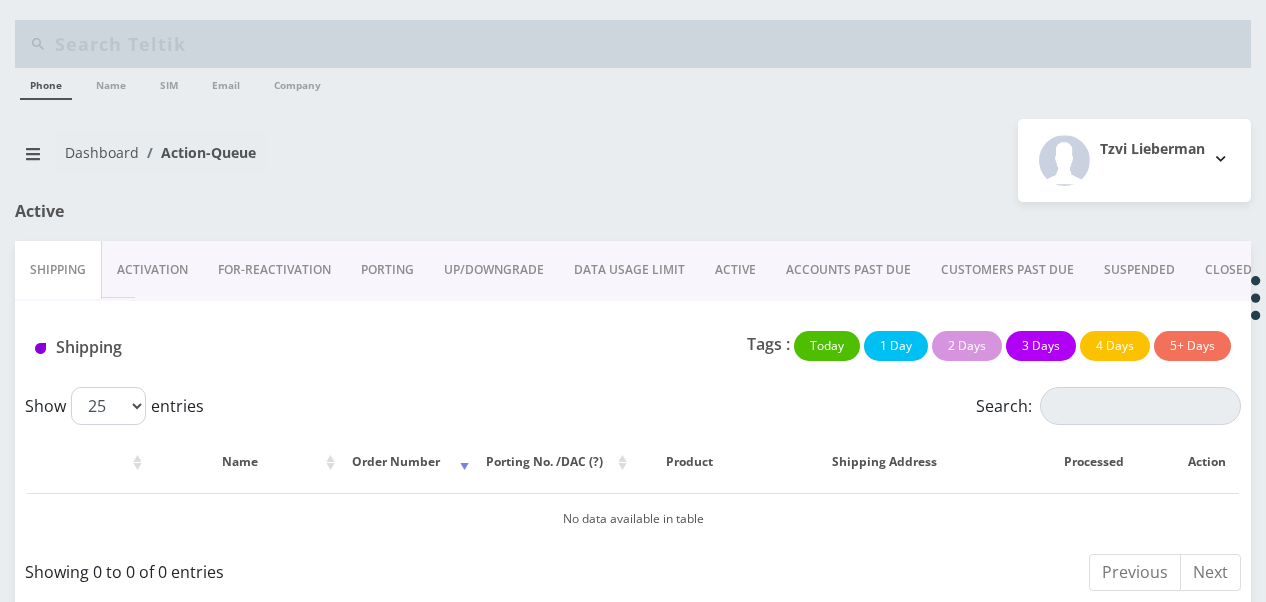 click on "ACTIVE" at bounding box center [735, 270] 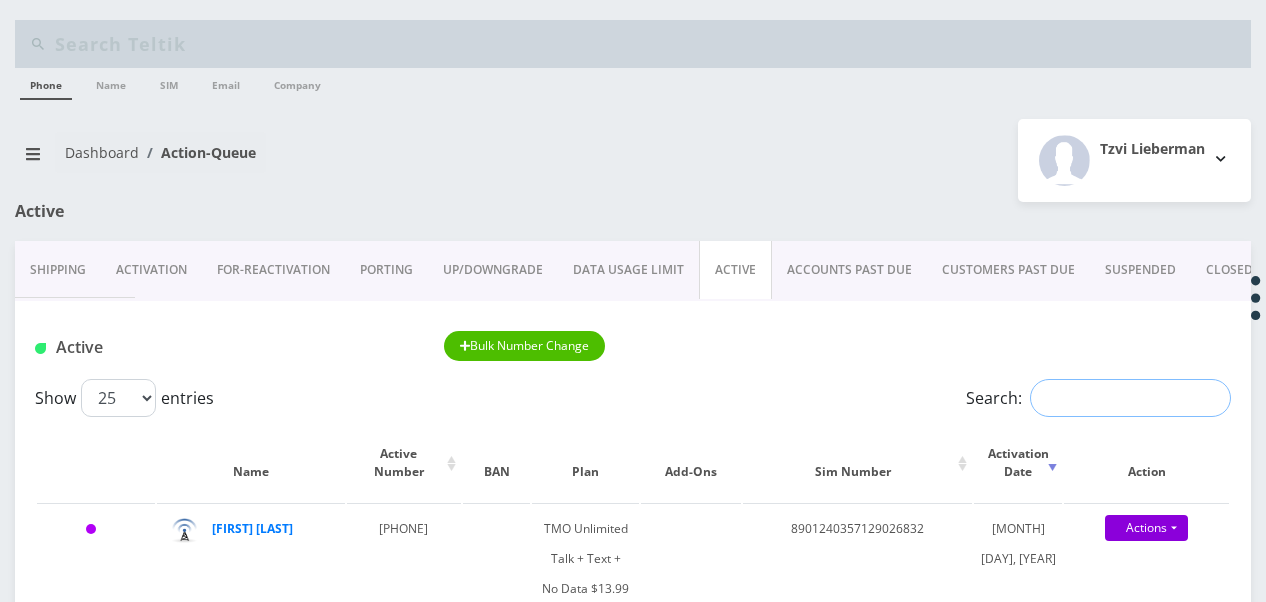 click on "Search:" at bounding box center [1130, 398] 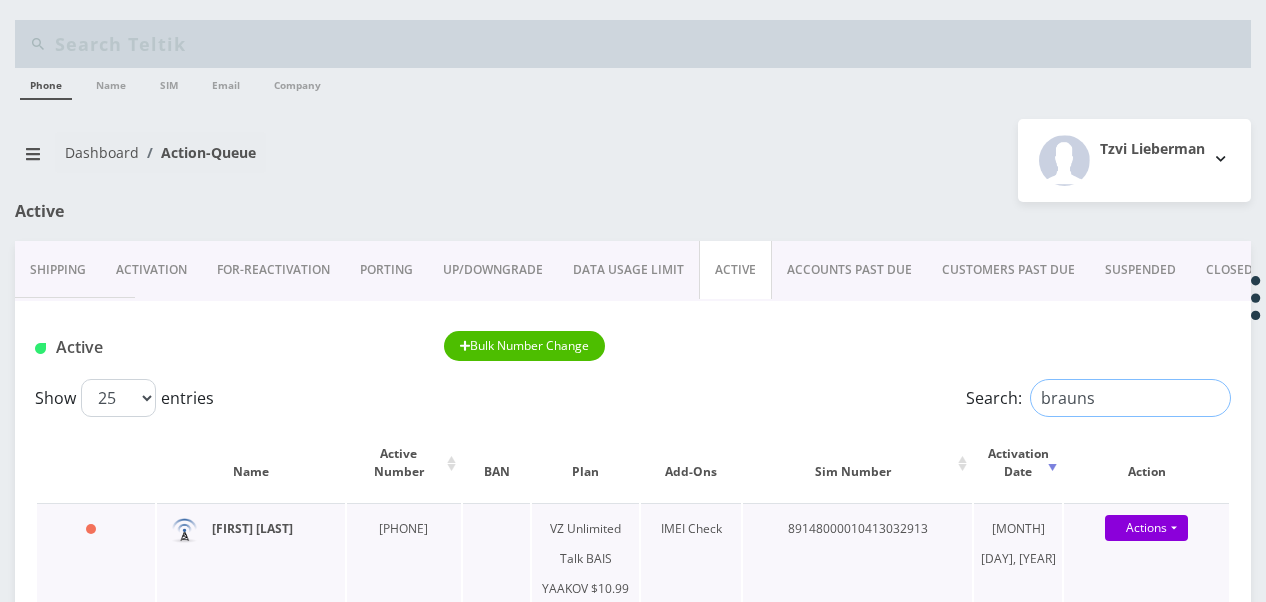 type on "brauns" 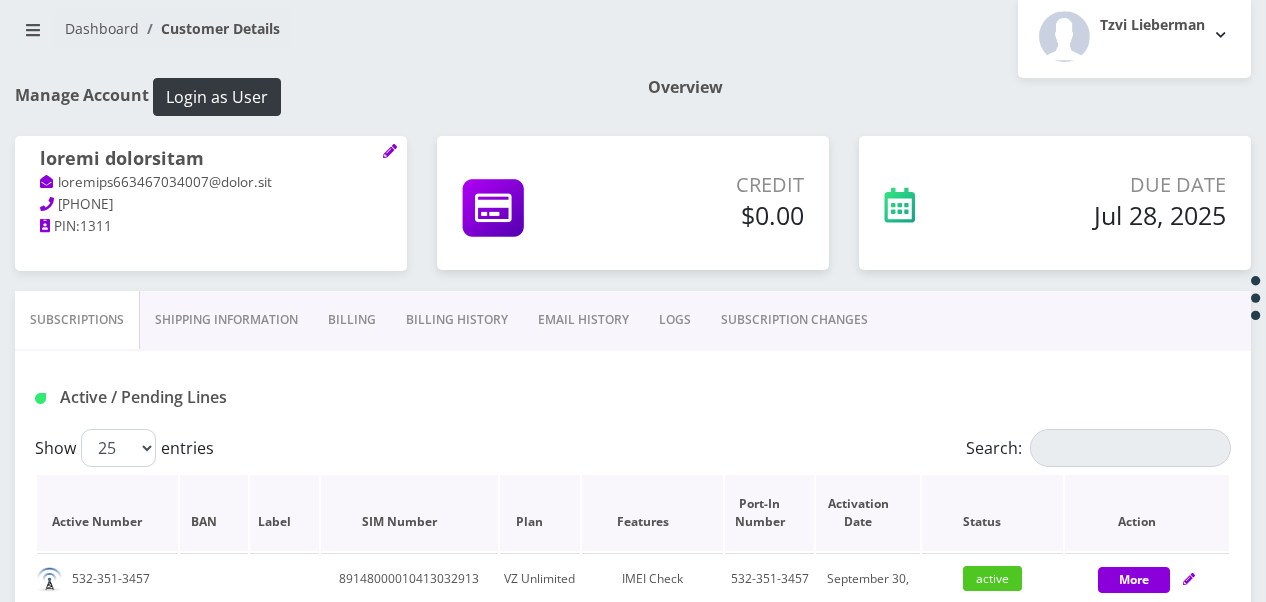 scroll, scrollTop: 300, scrollLeft: 0, axis: vertical 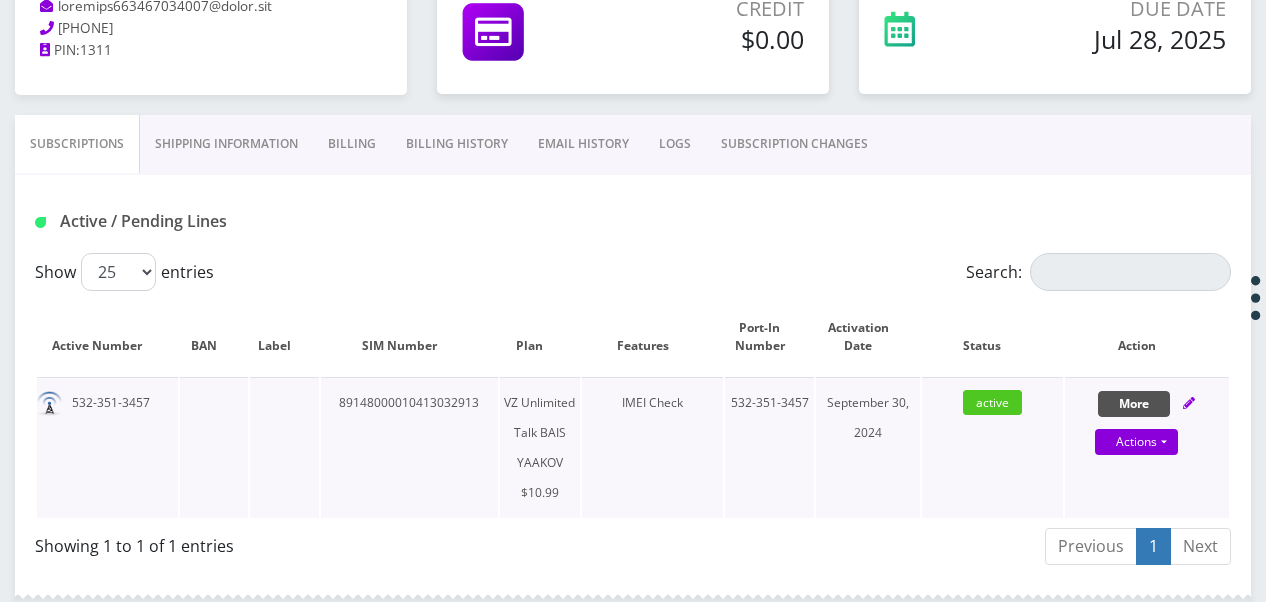 click on "More" at bounding box center (1134, 404) 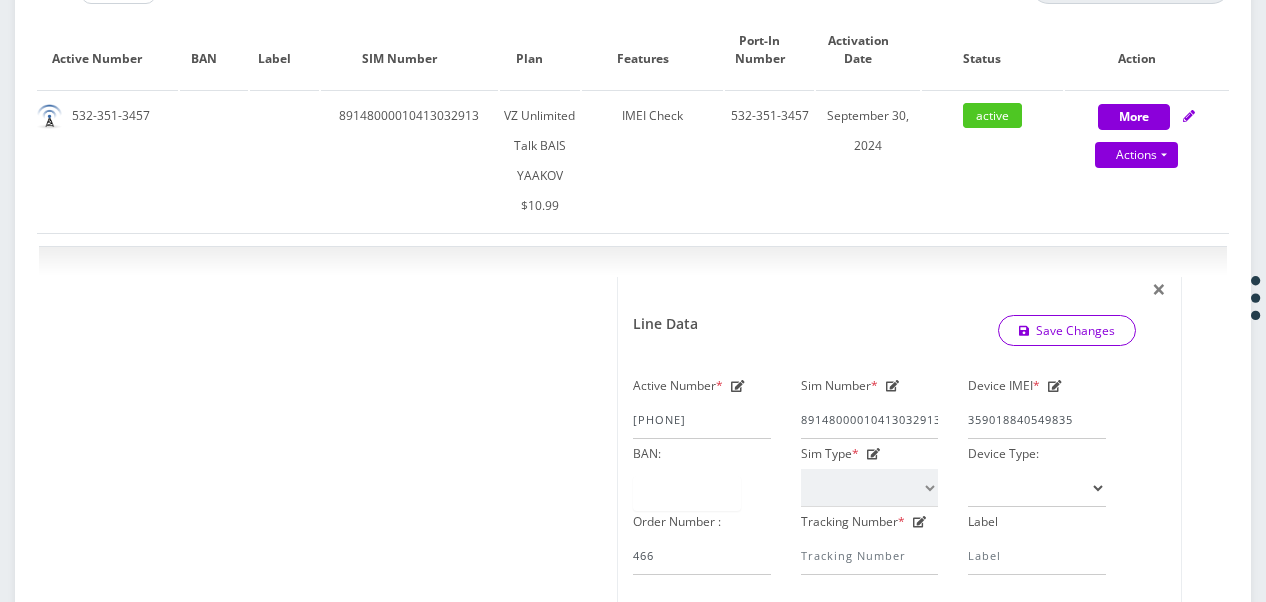 scroll, scrollTop: 600, scrollLeft: 0, axis: vertical 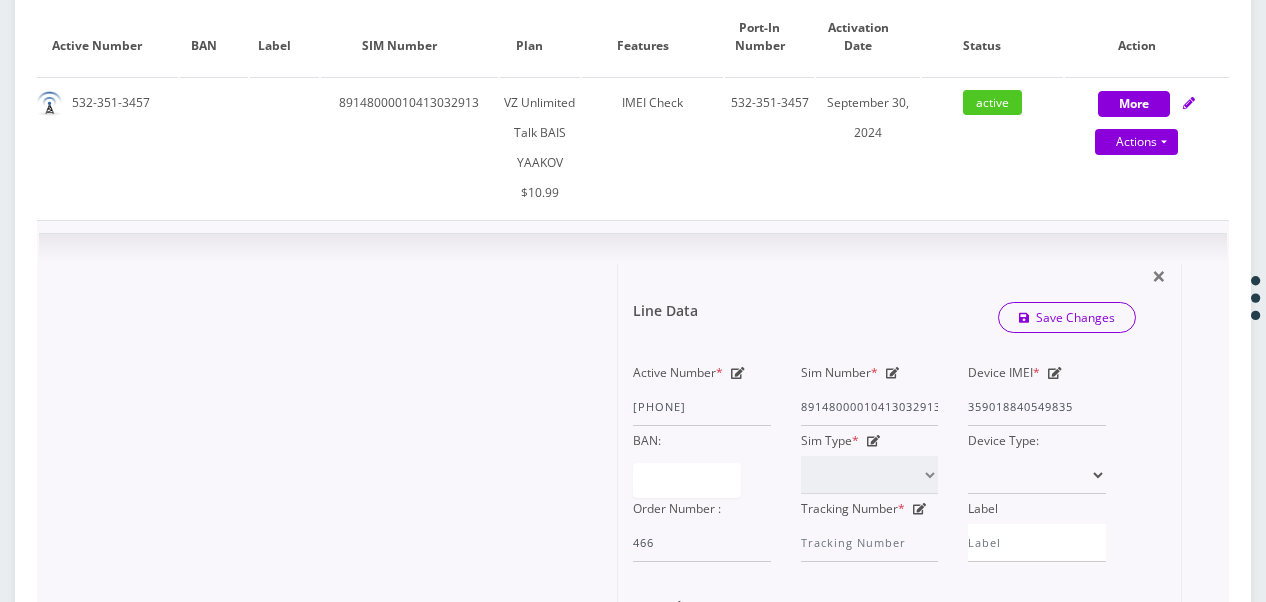 click at bounding box center (1055, 373) 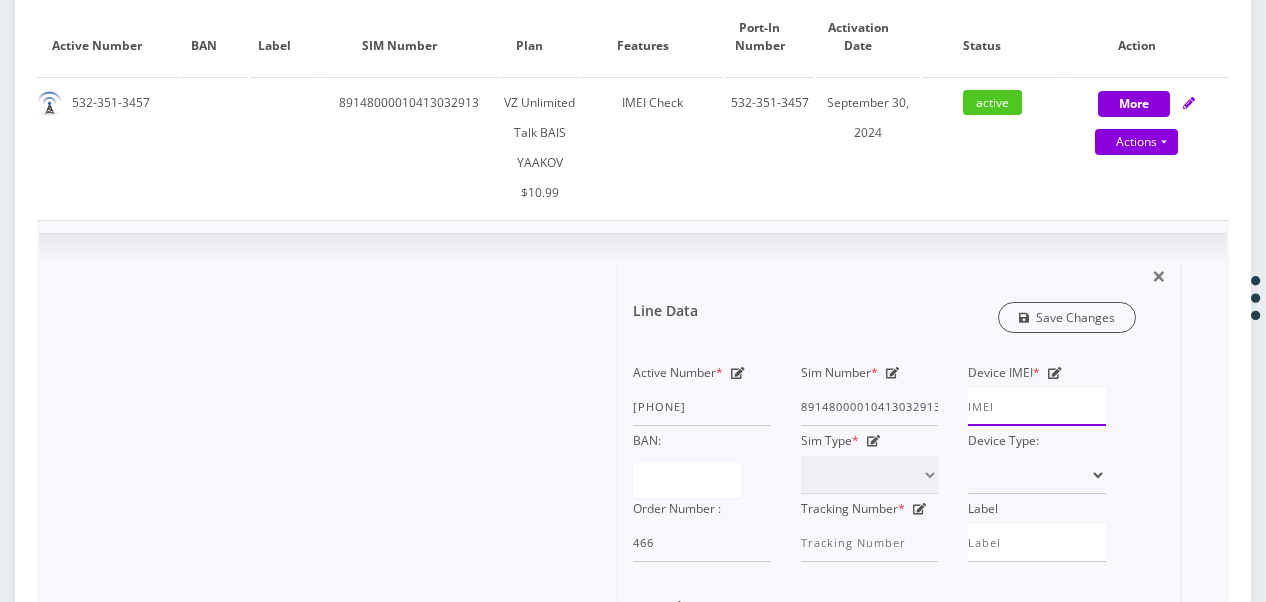 type 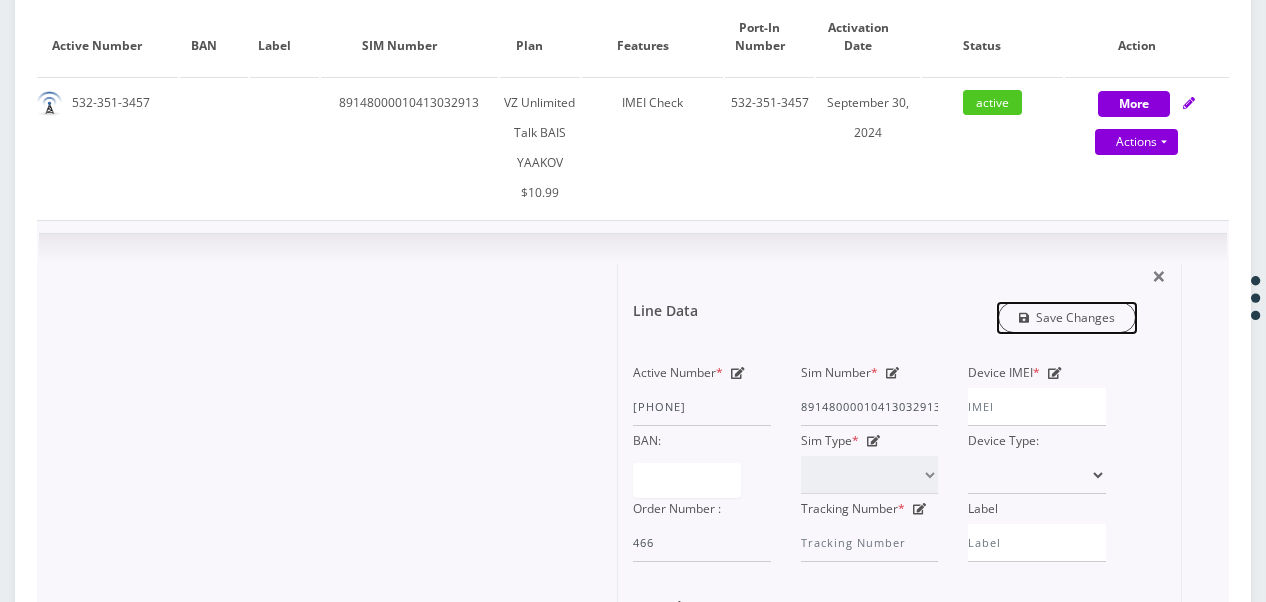 click on "Save Changes" at bounding box center (1067, 317) 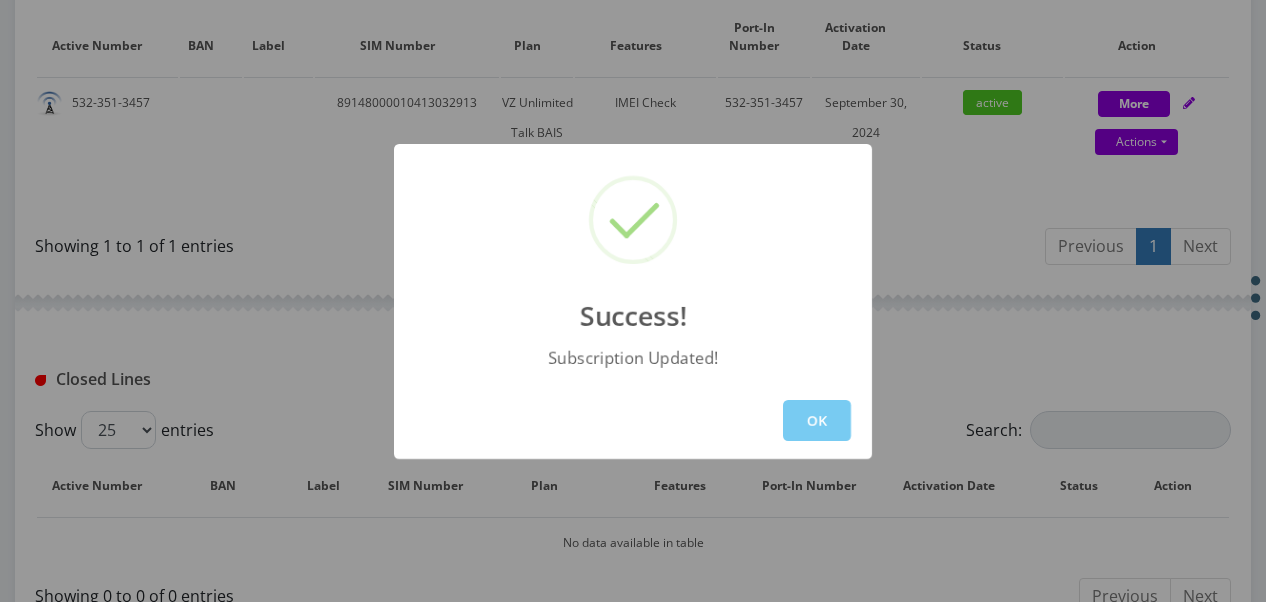 click on "OK" at bounding box center [817, 420] 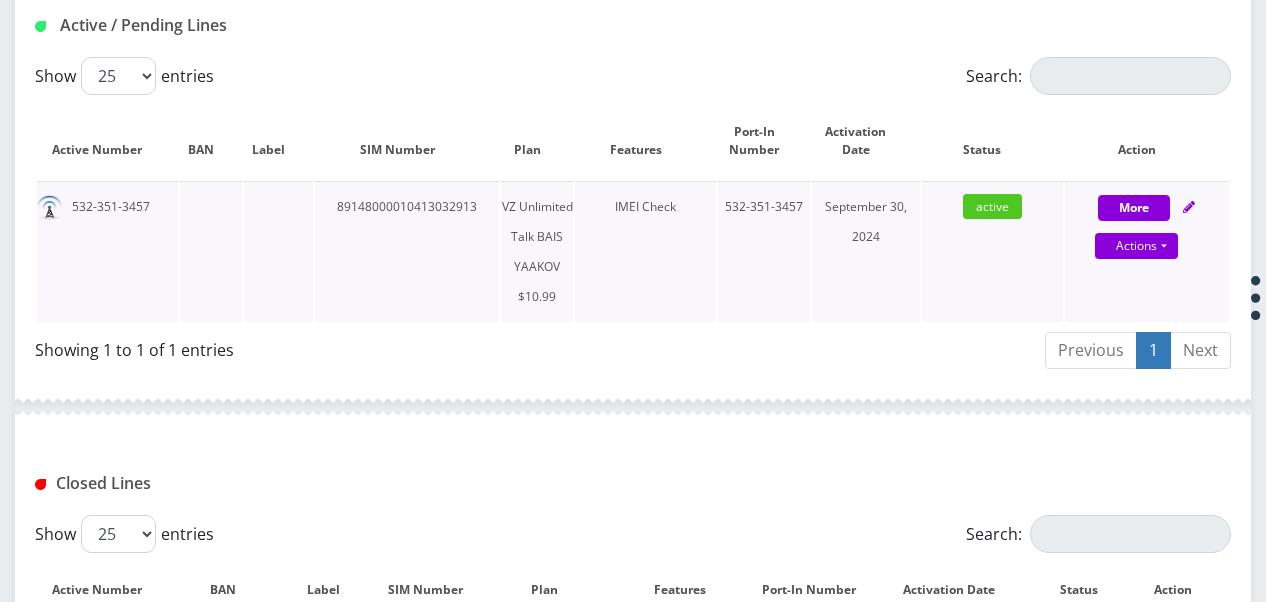 scroll, scrollTop: 500, scrollLeft: 0, axis: vertical 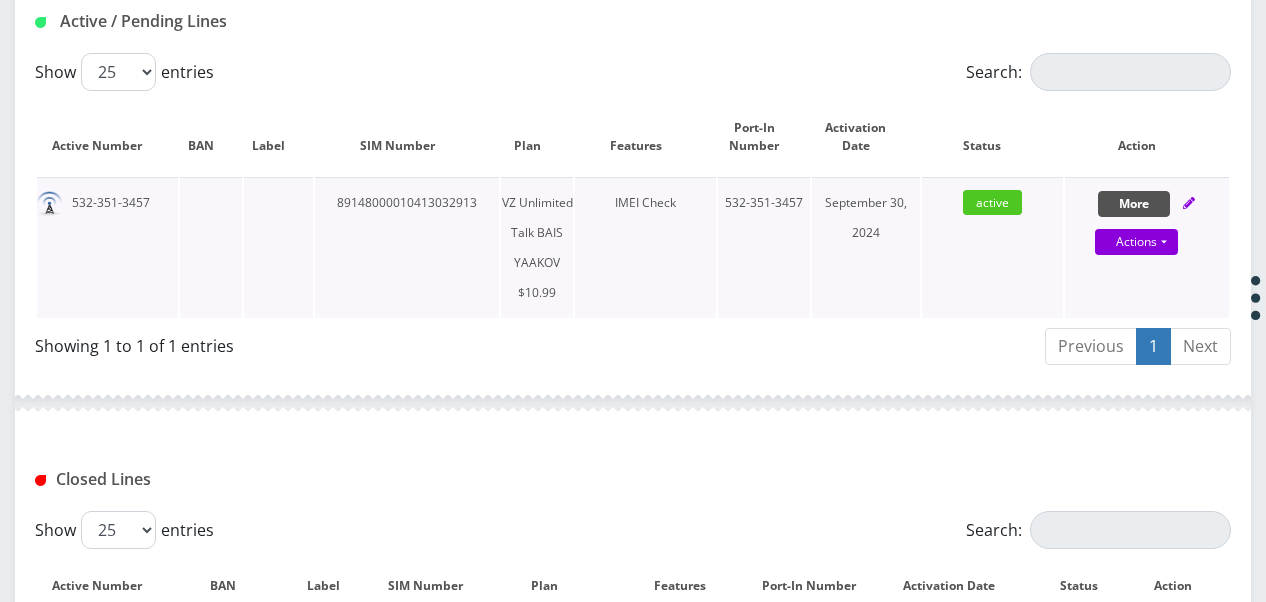 click on "More" at bounding box center [1134, 204] 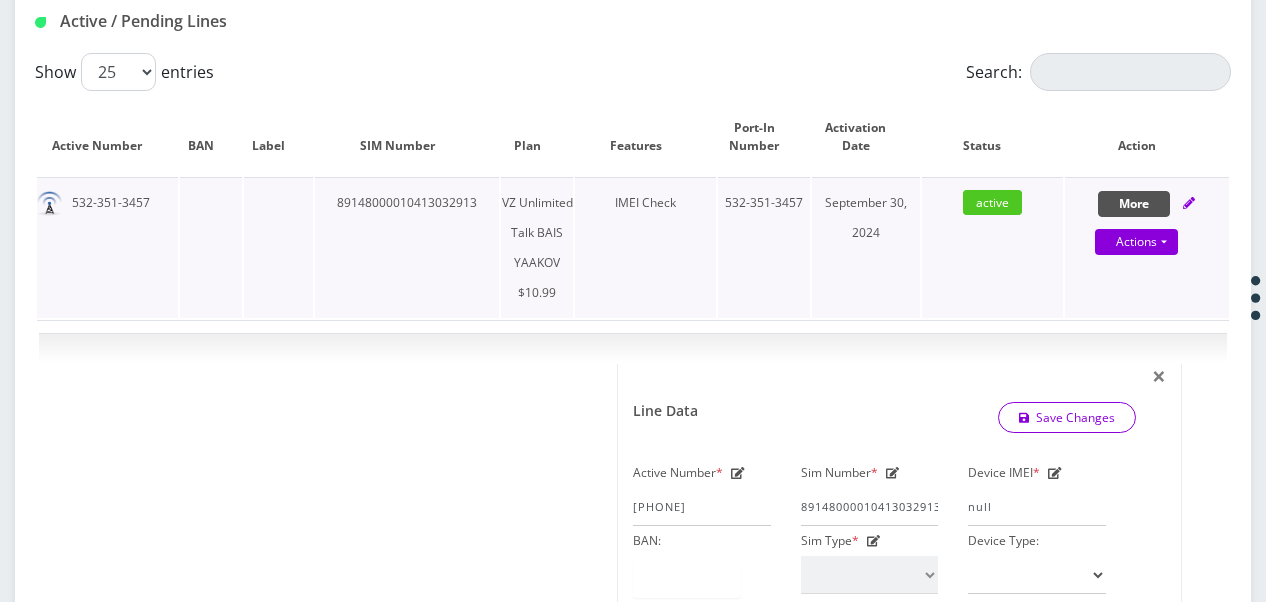 scroll, scrollTop: 0, scrollLeft: 0, axis: both 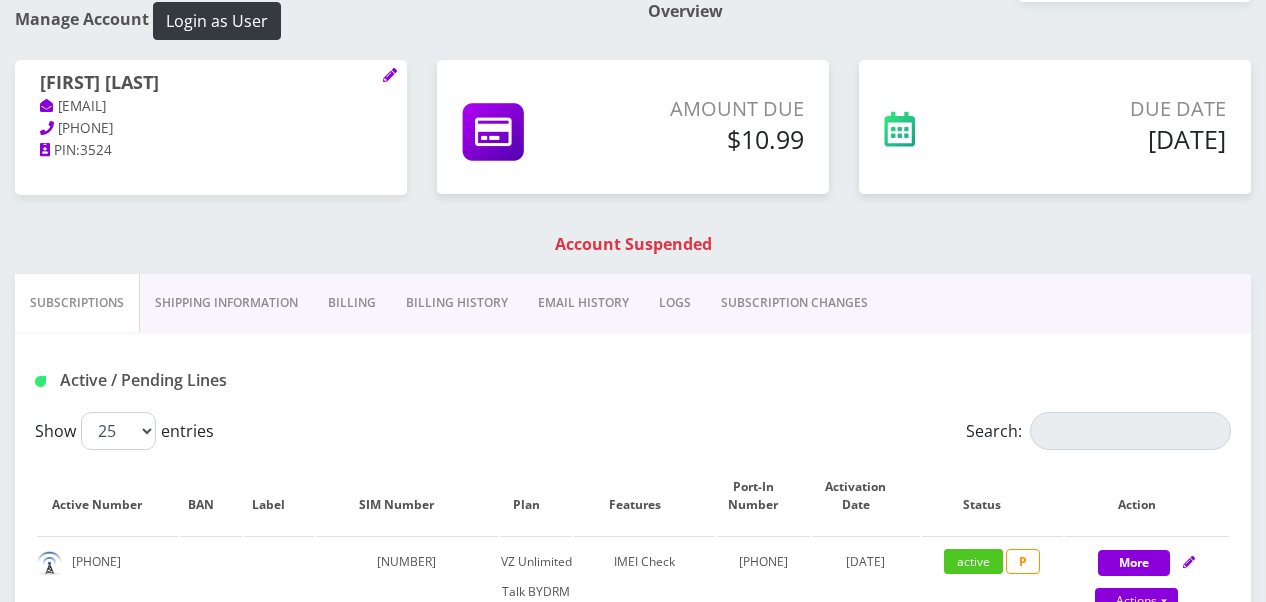 click on "Billing" at bounding box center (352, 303) 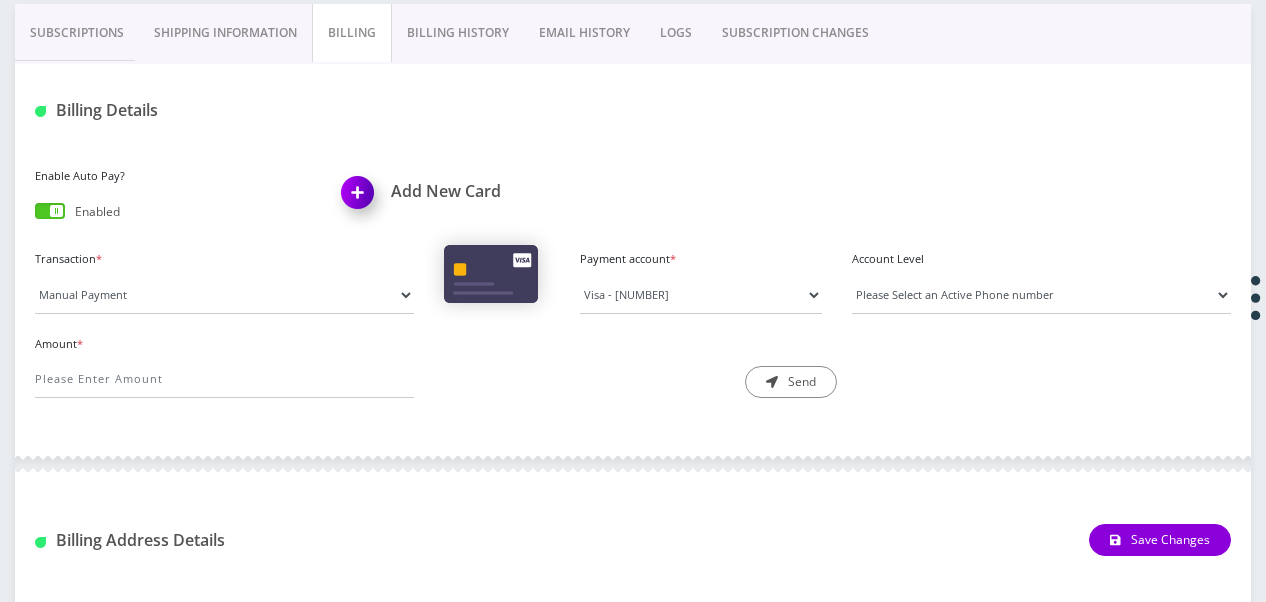 scroll, scrollTop: 430, scrollLeft: 0, axis: vertical 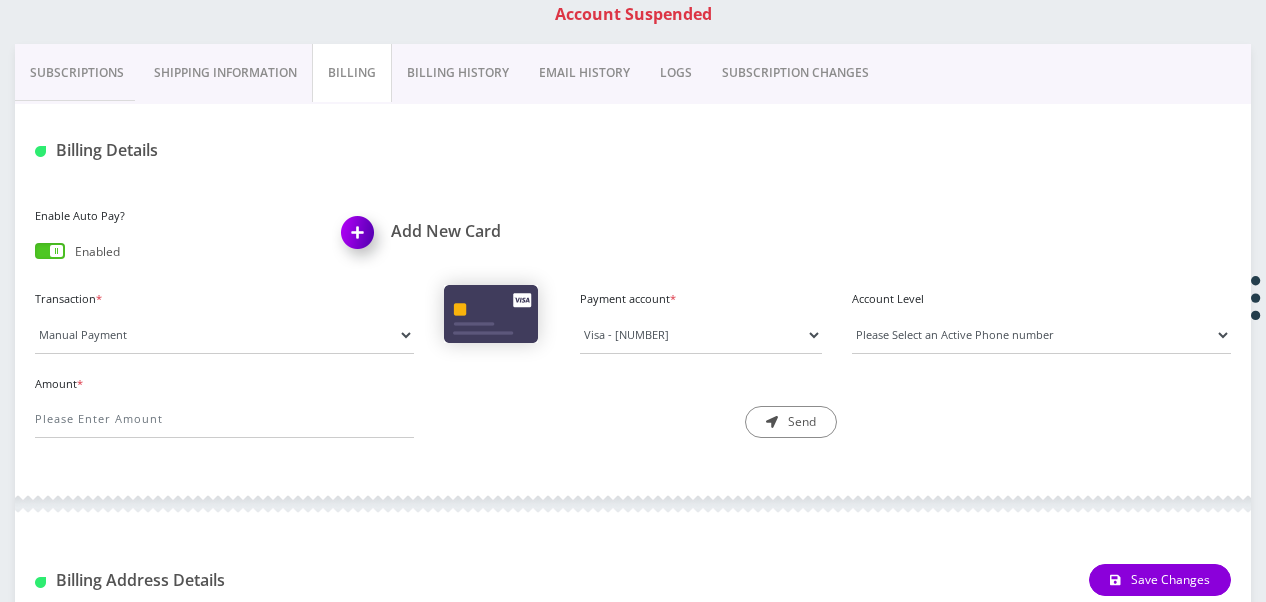 click on "Billing History" at bounding box center (458, 73) 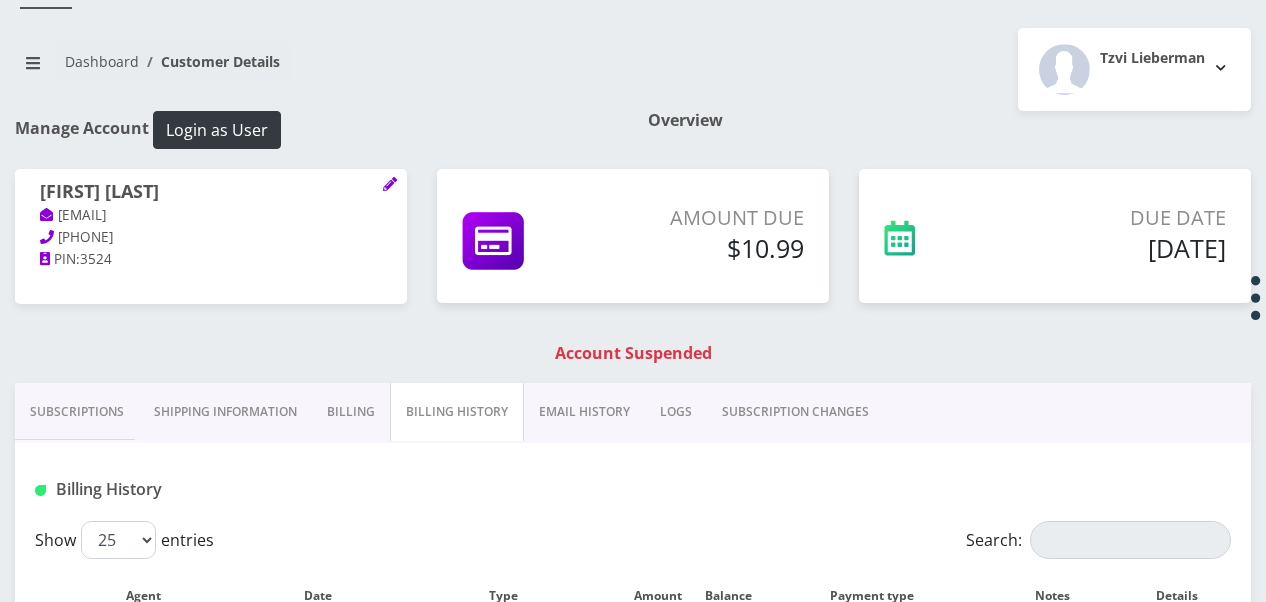 scroll, scrollTop: 0, scrollLeft: 0, axis: both 